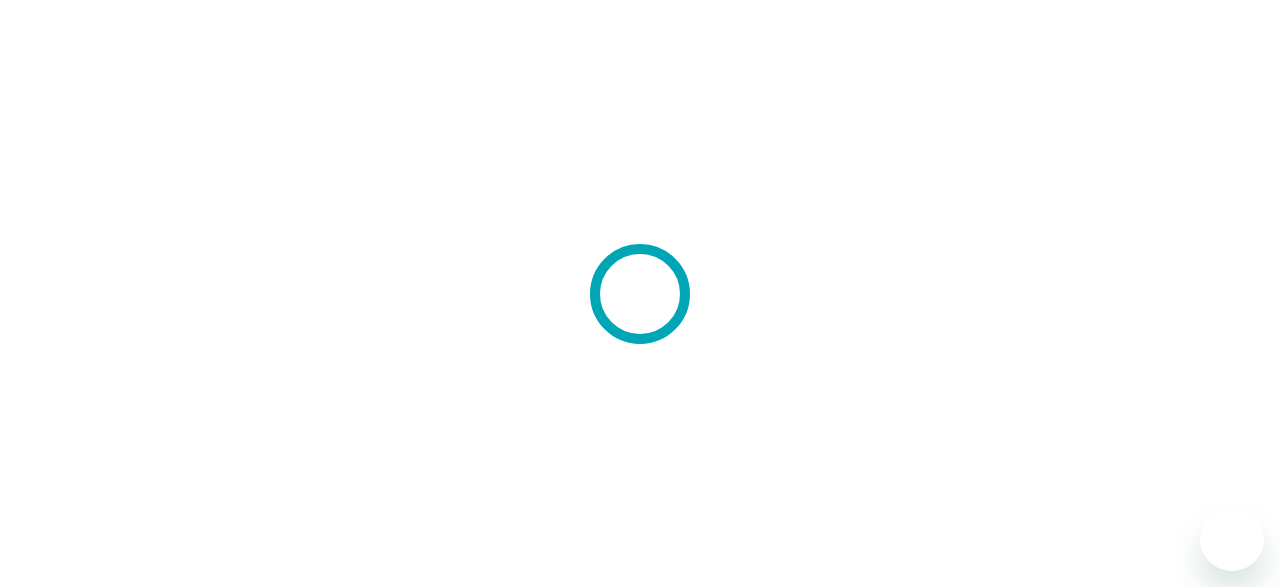 scroll, scrollTop: 0, scrollLeft: 0, axis: both 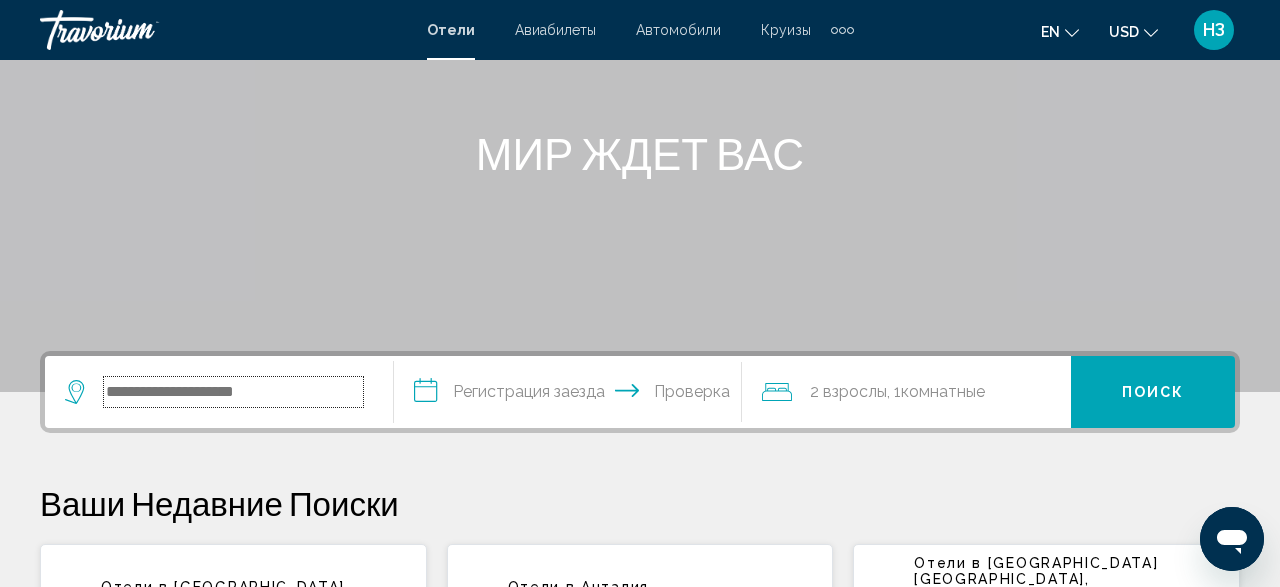 click at bounding box center (233, 392) 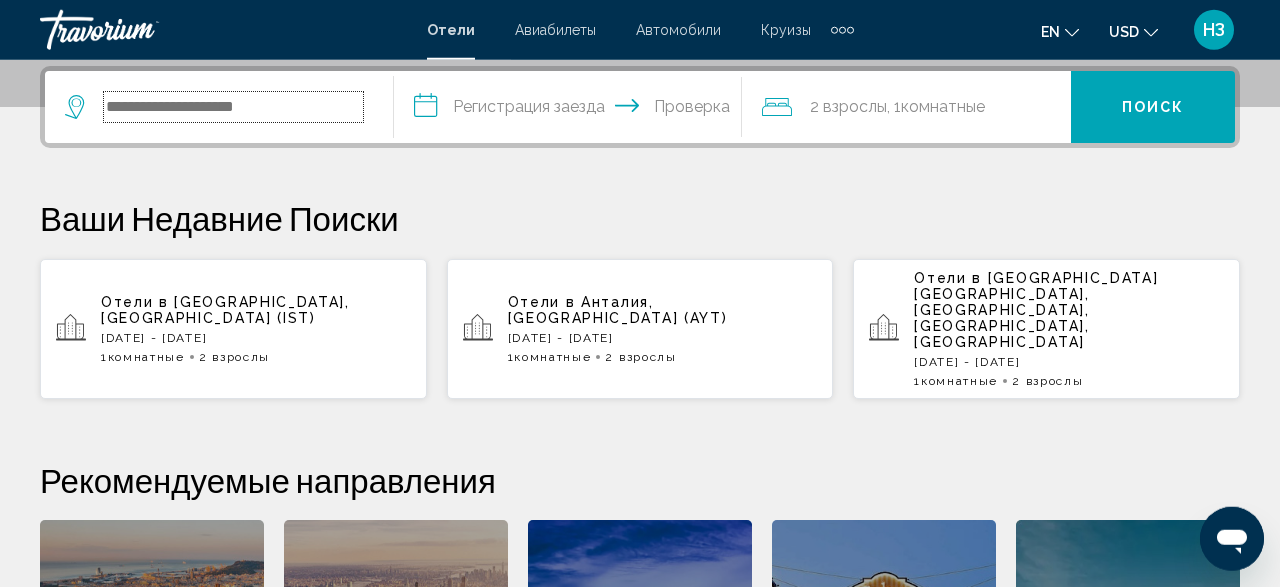 scroll, scrollTop: 494, scrollLeft: 0, axis: vertical 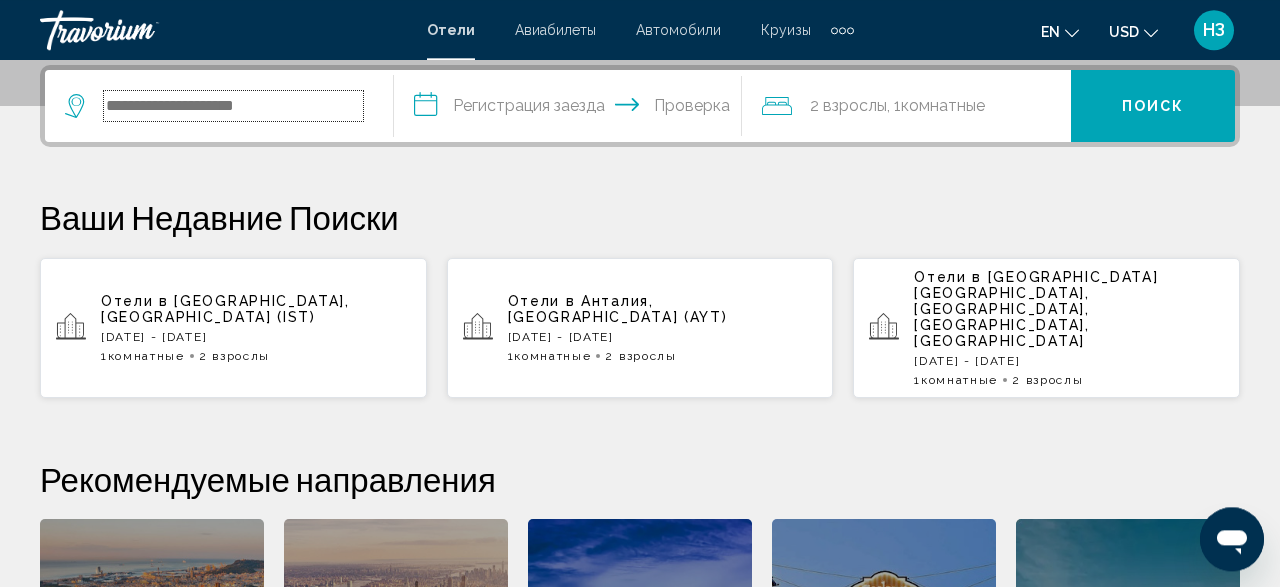 click at bounding box center (233, 106) 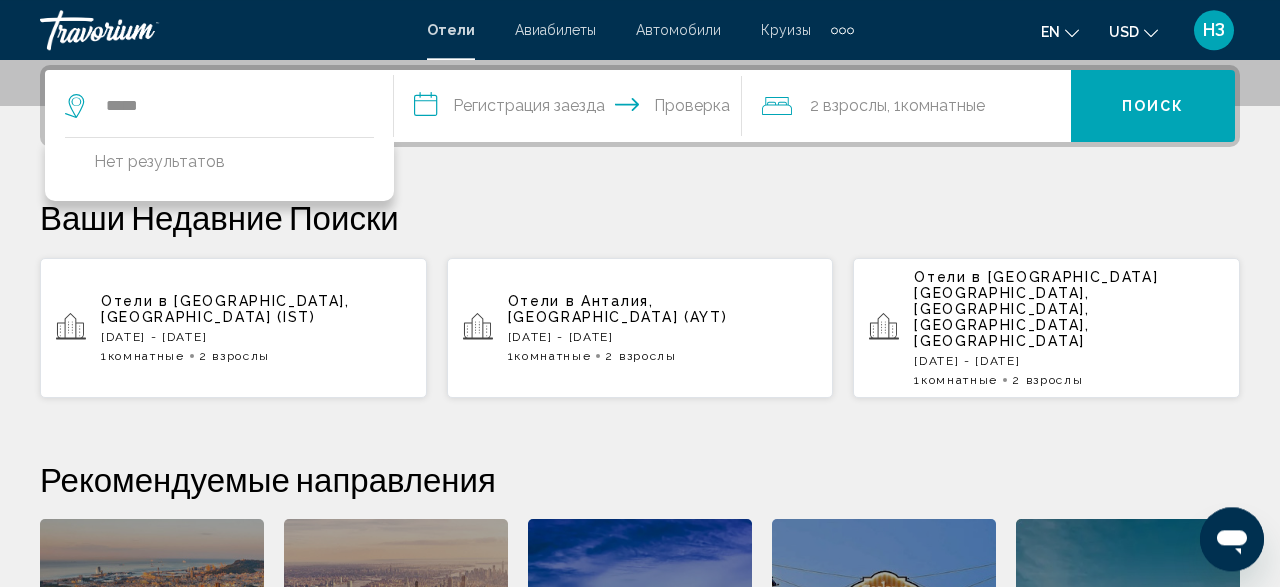 click on "**********" at bounding box center (640, 442) 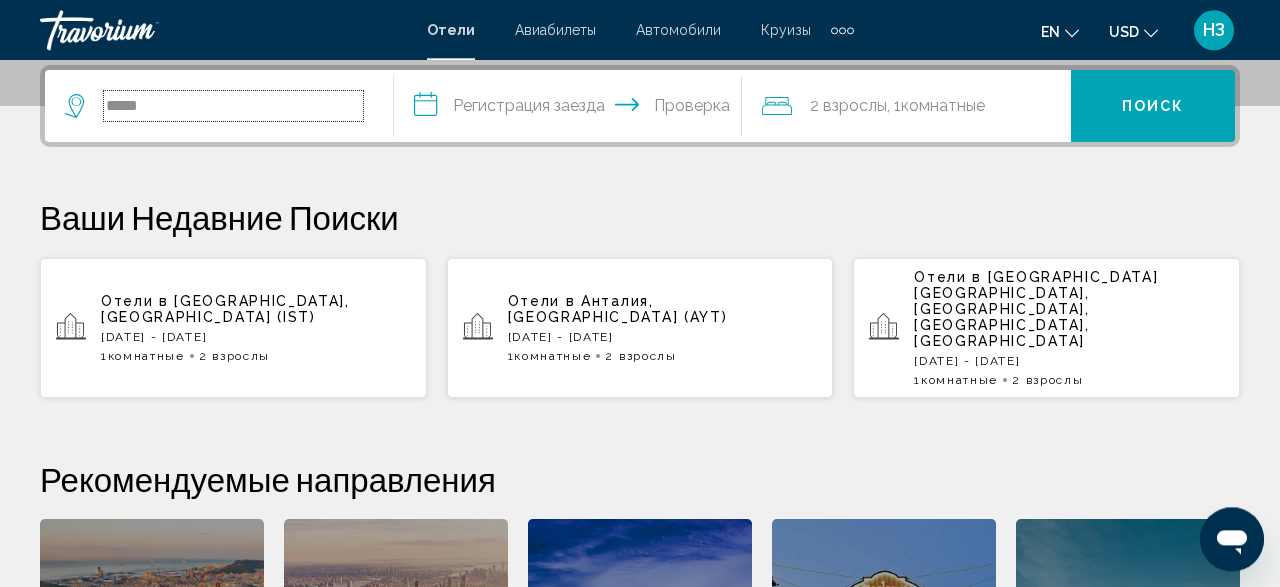 click on "*****" at bounding box center [233, 106] 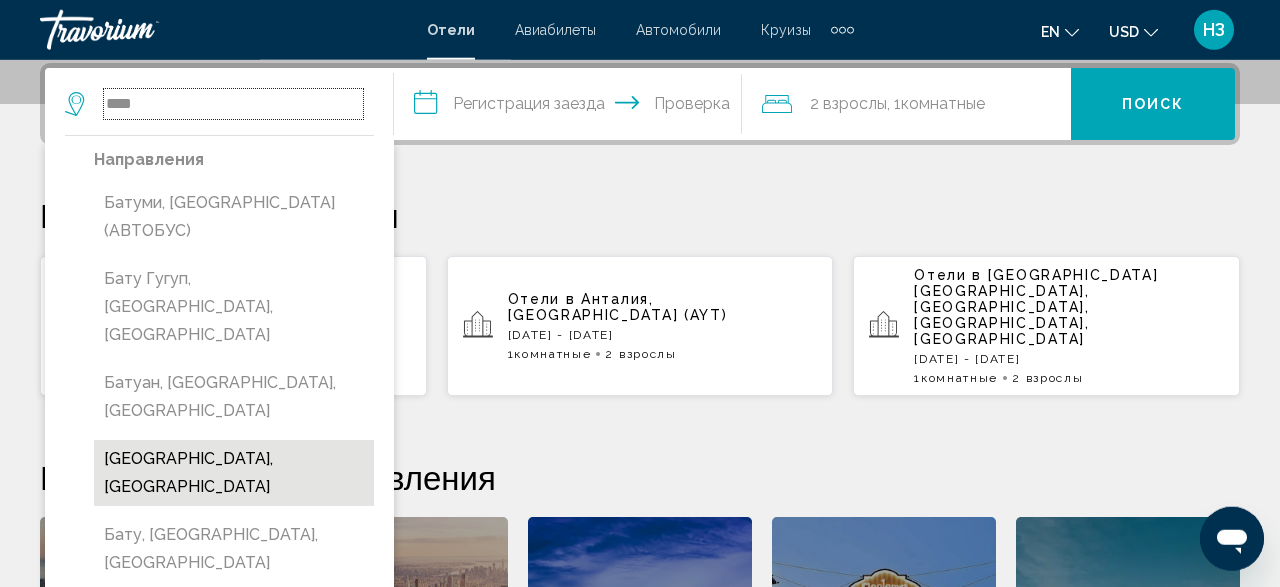 scroll, scrollTop: 494, scrollLeft: 0, axis: vertical 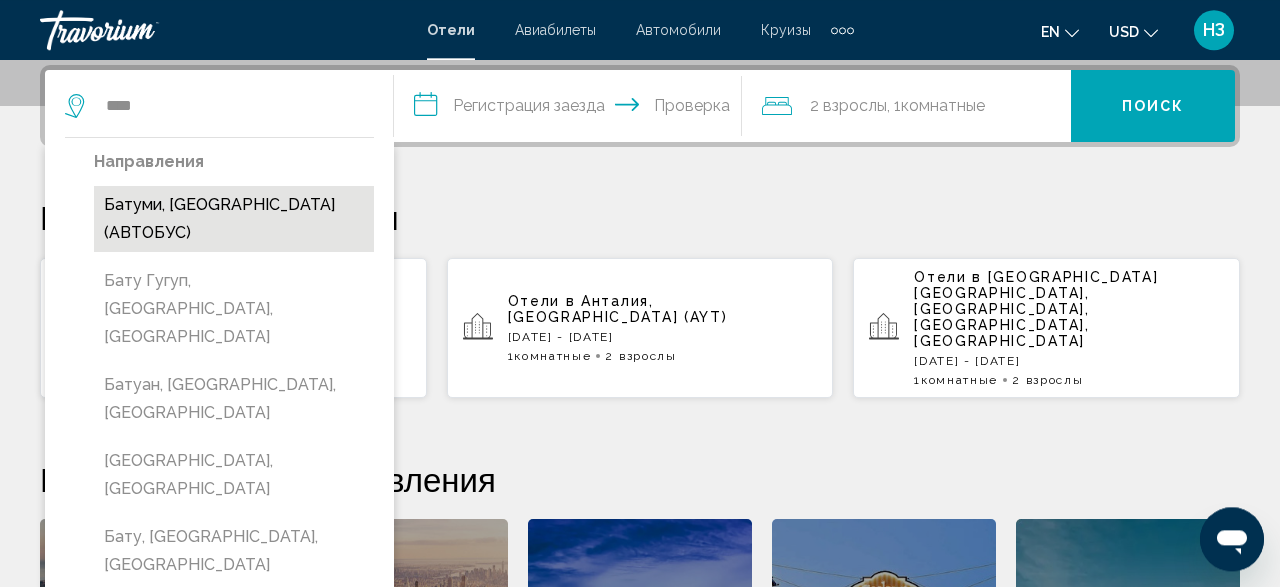 click on "Батуми, [GEOGRAPHIC_DATA] (АВТОБУС)" at bounding box center (234, 219) 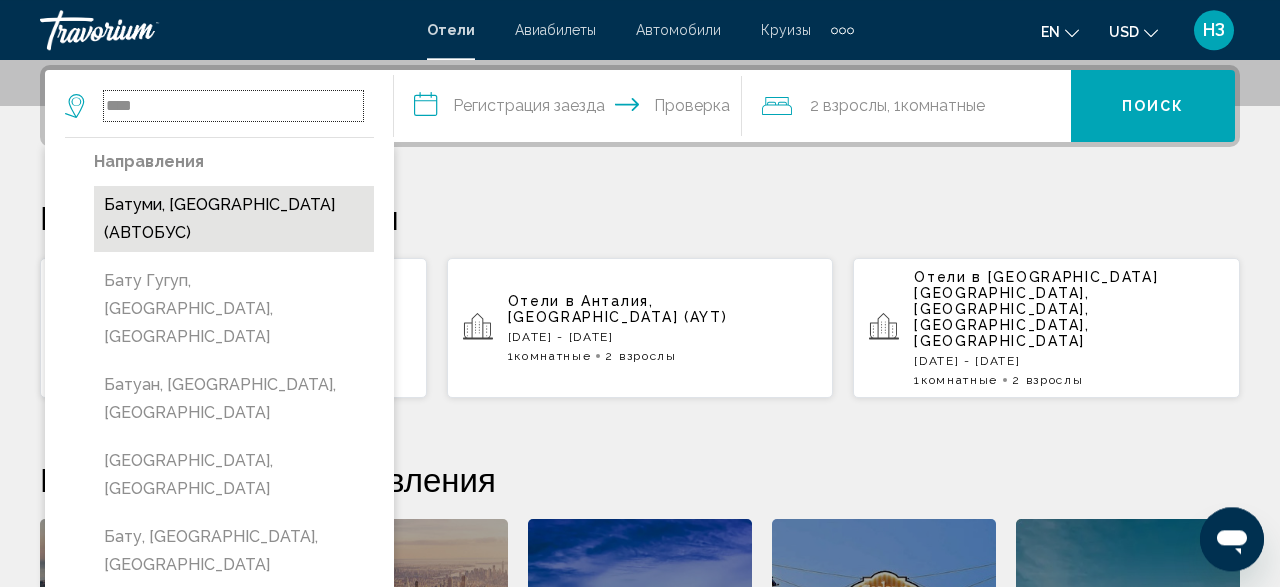 type on "**********" 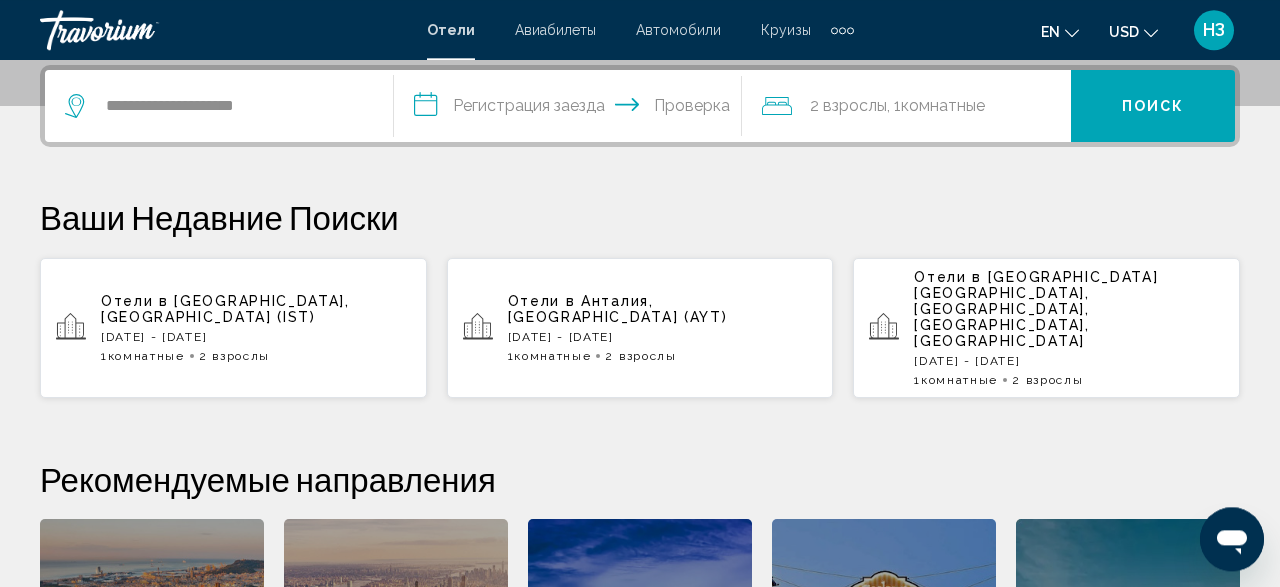 click on "**********" at bounding box center (572, 109) 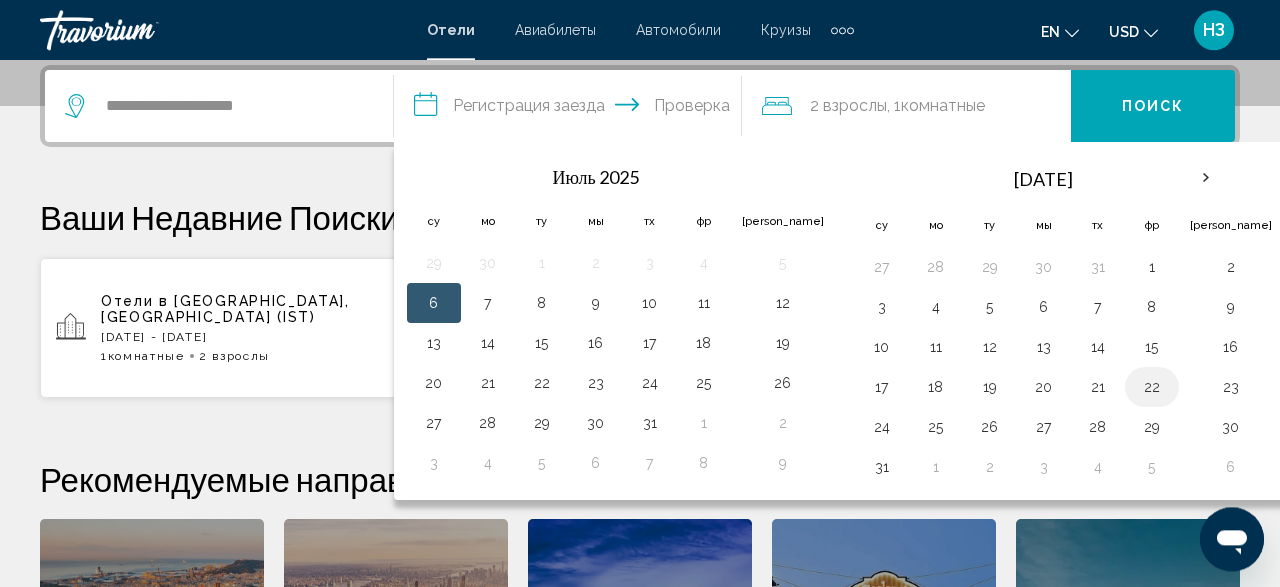 click on "22" at bounding box center (1152, 387) 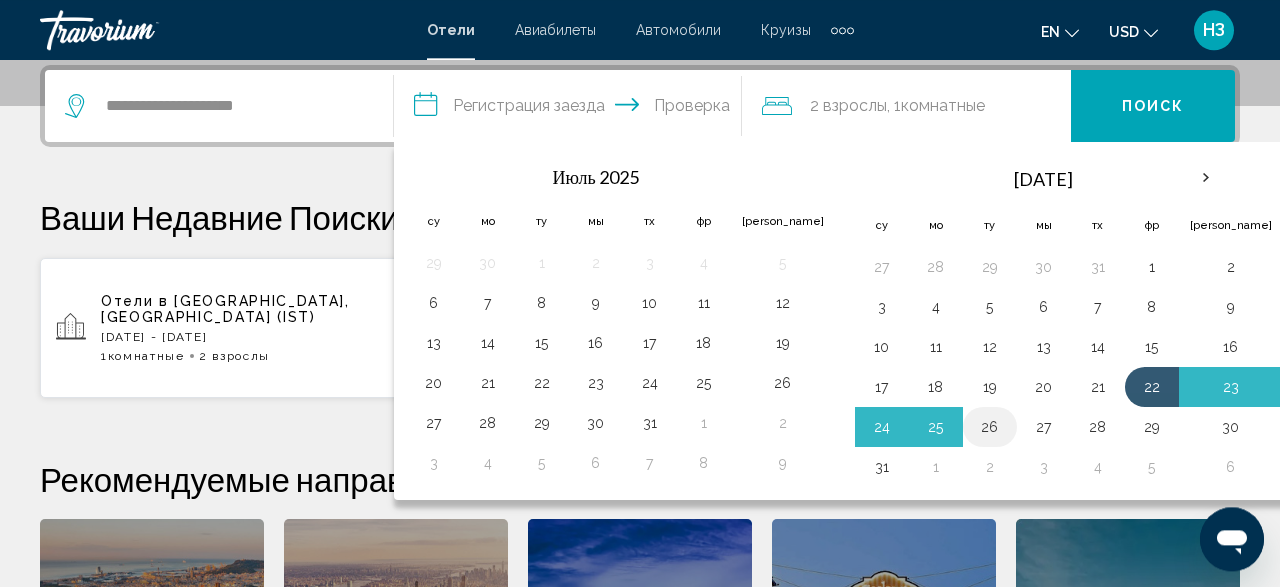 click on "26" at bounding box center [990, 427] 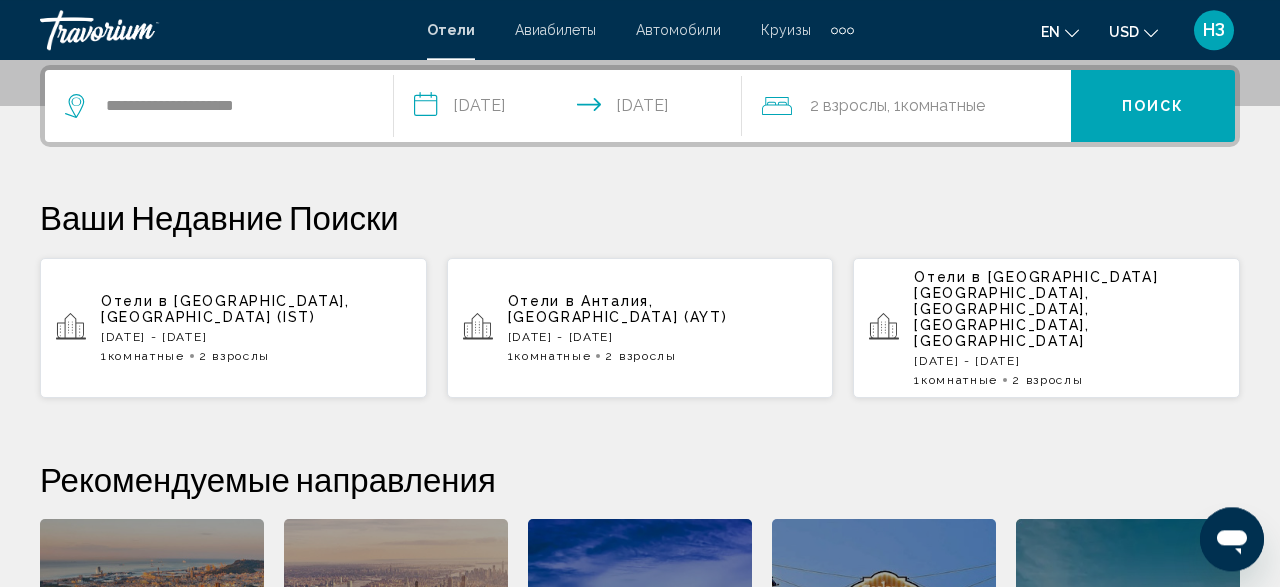 click 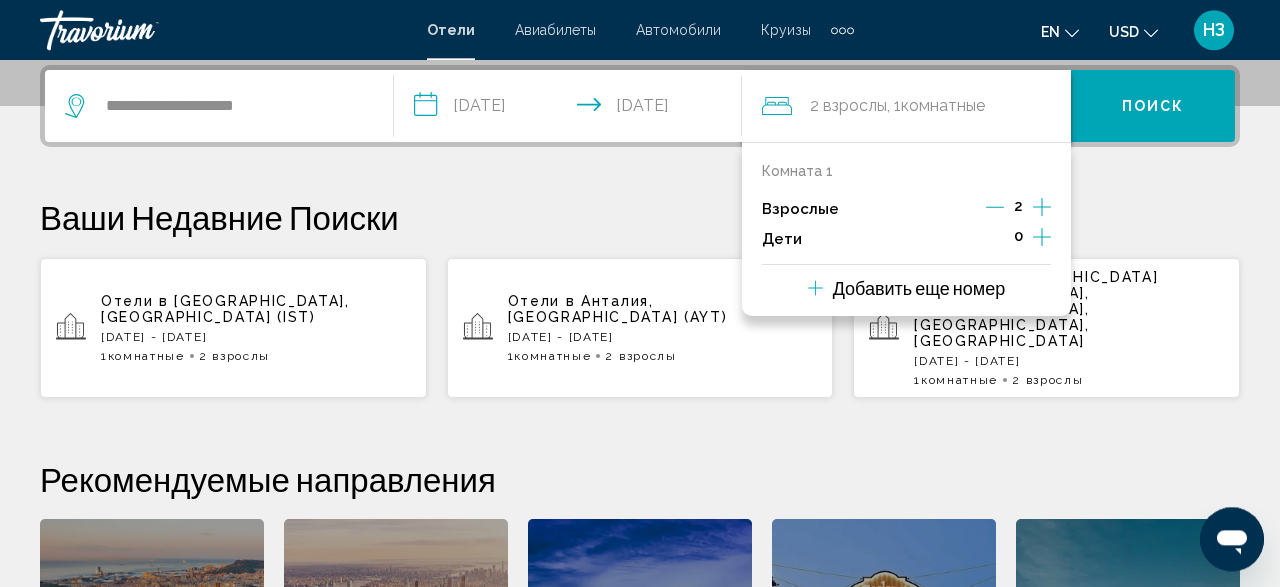 click on "Ваши Недавние Поиски" at bounding box center [640, 217] 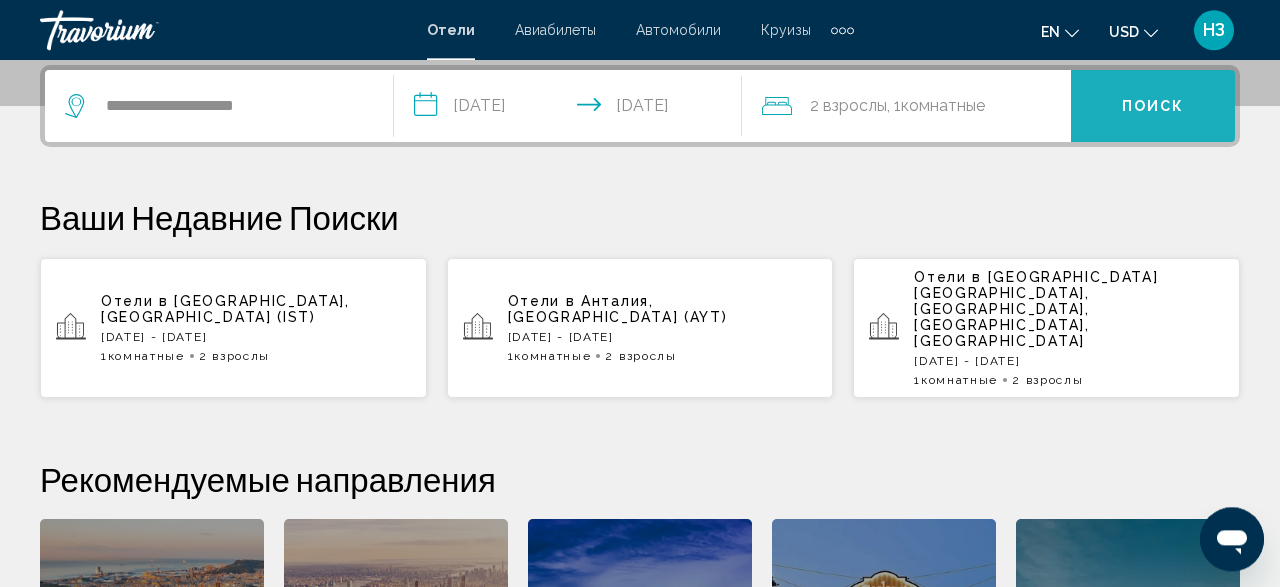 click on "Поиск" at bounding box center (1153, 107) 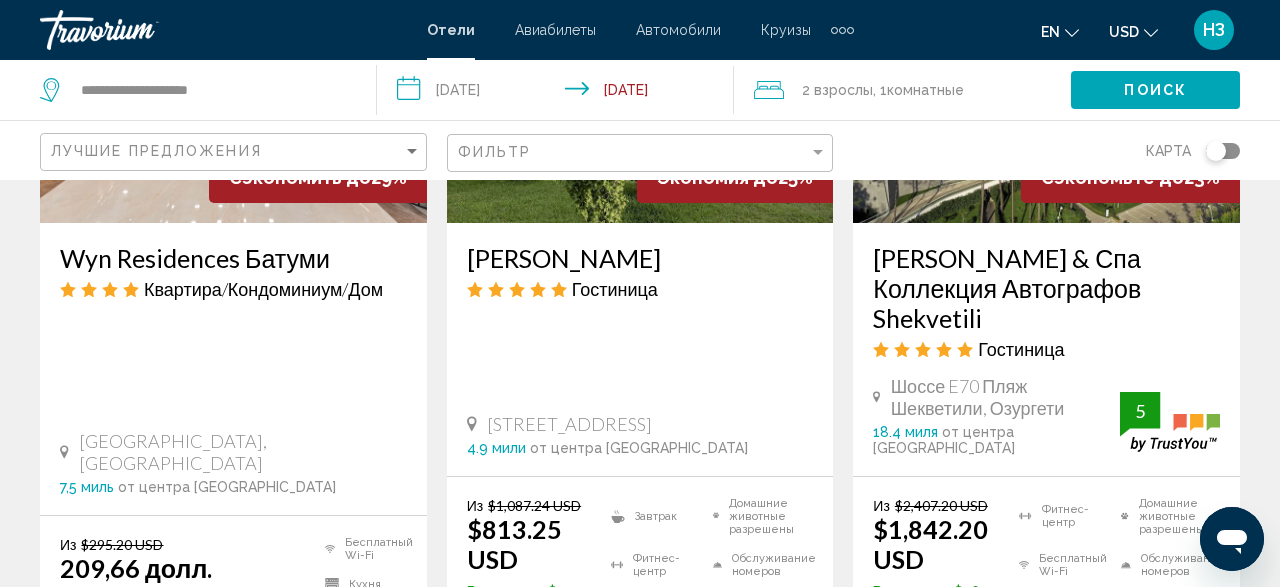 scroll, scrollTop: 2080, scrollLeft: 0, axis: vertical 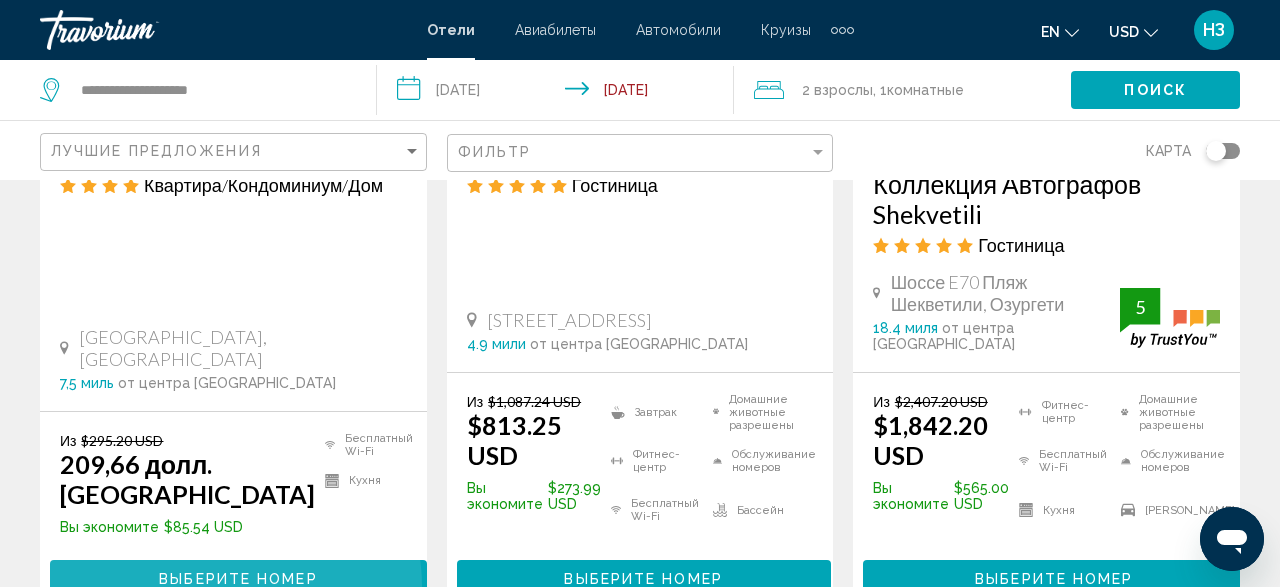 click on "Выберите номер" at bounding box center (238, 579) 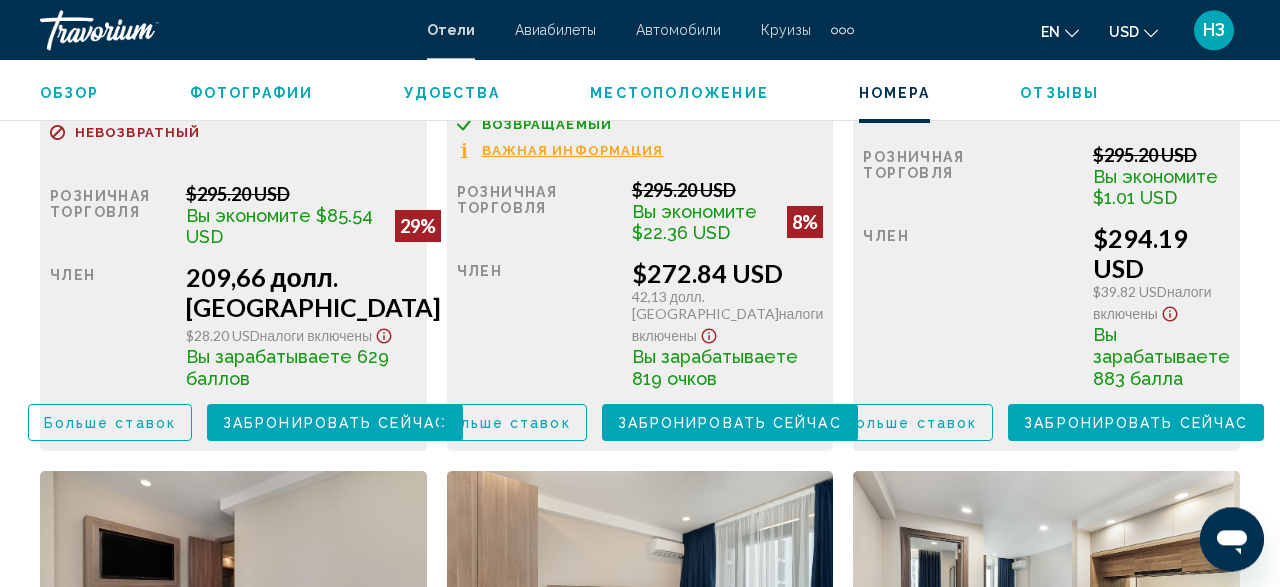 scroll, scrollTop: 3527, scrollLeft: 0, axis: vertical 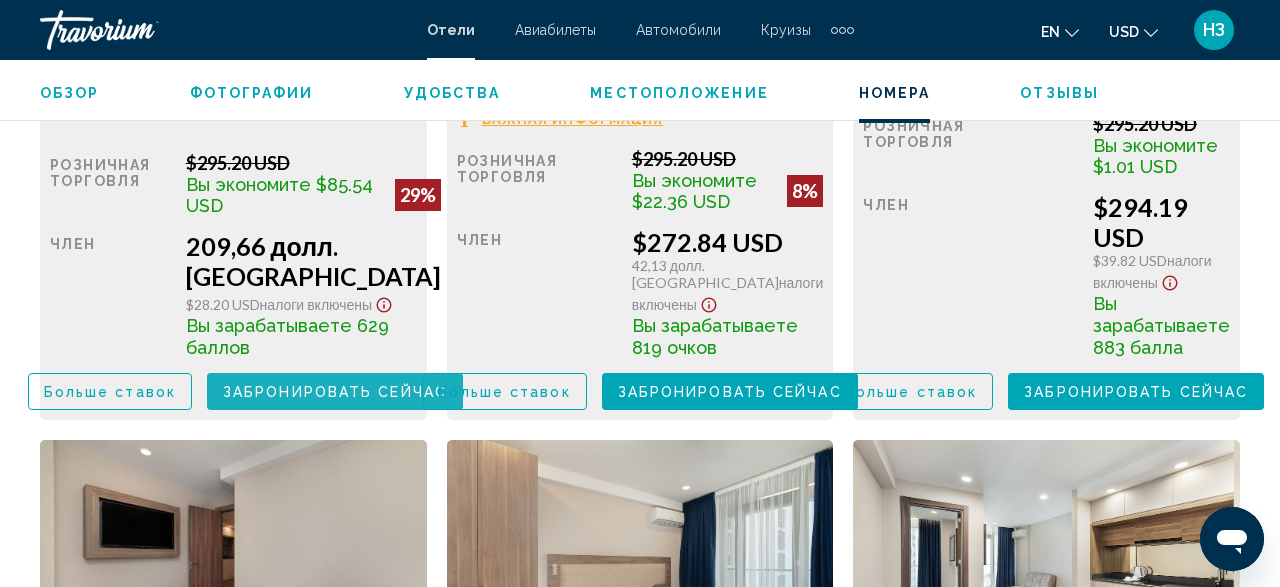 click on "Забронировать сейчас" at bounding box center [335, 392] 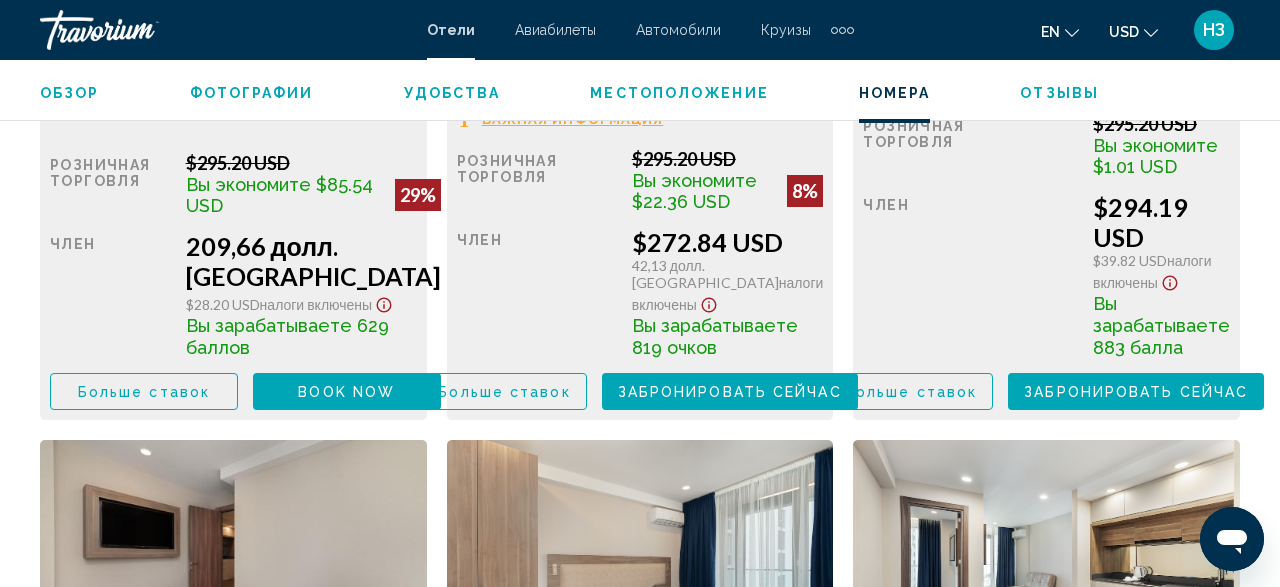 scroll, scrollTop: 3527, scrollLeft: 0, axis: vertical 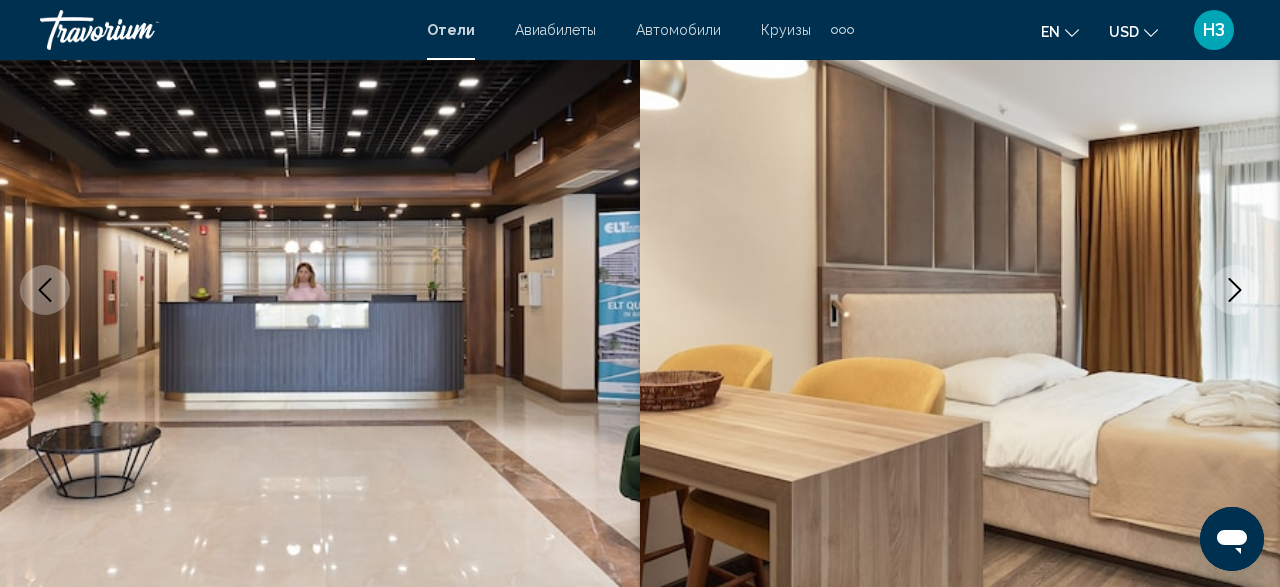 click 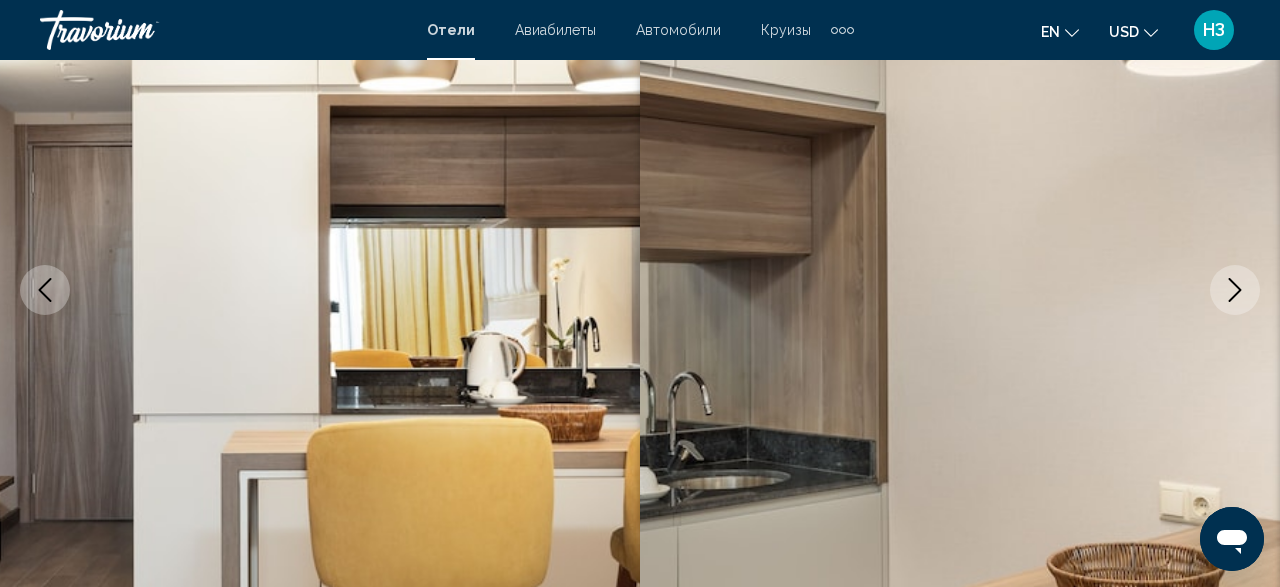 click 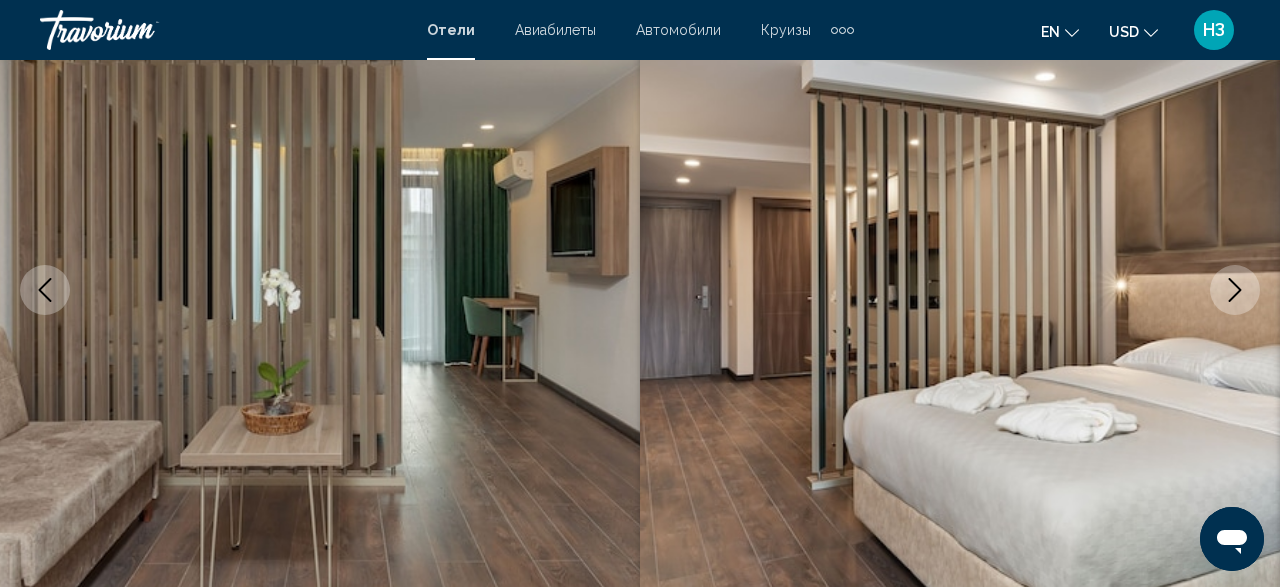 click 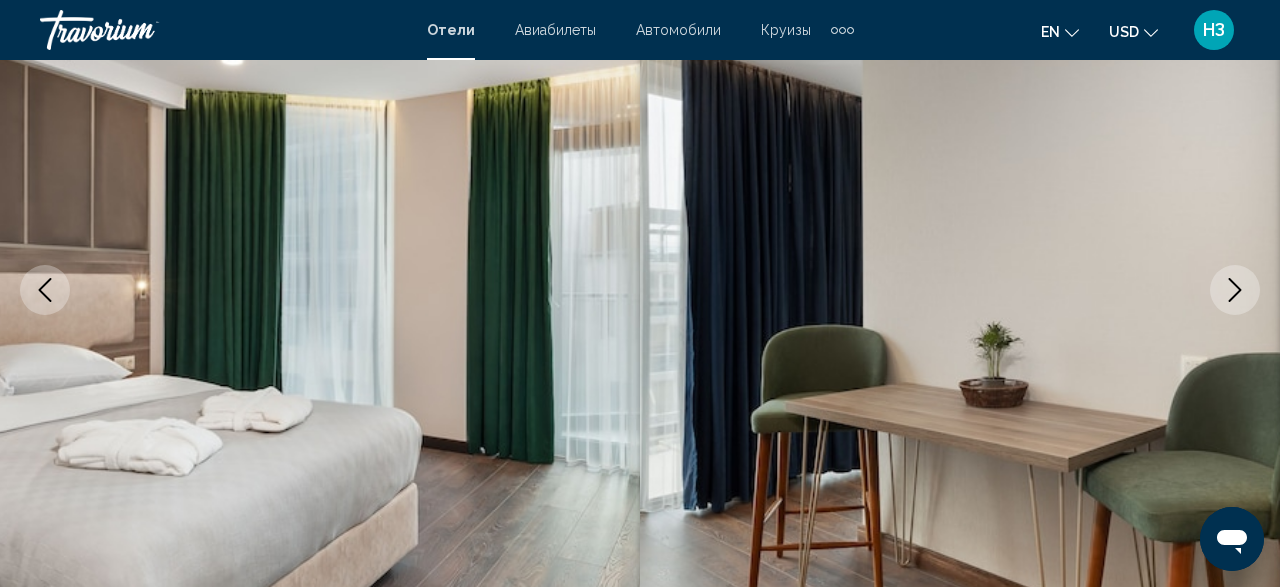 click 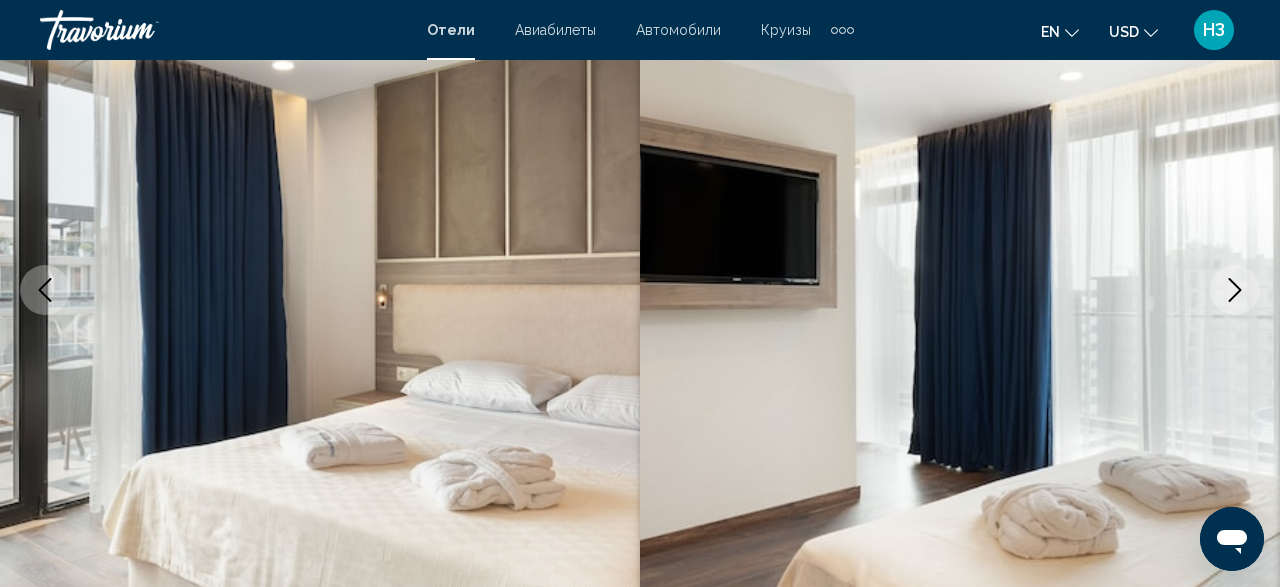 click 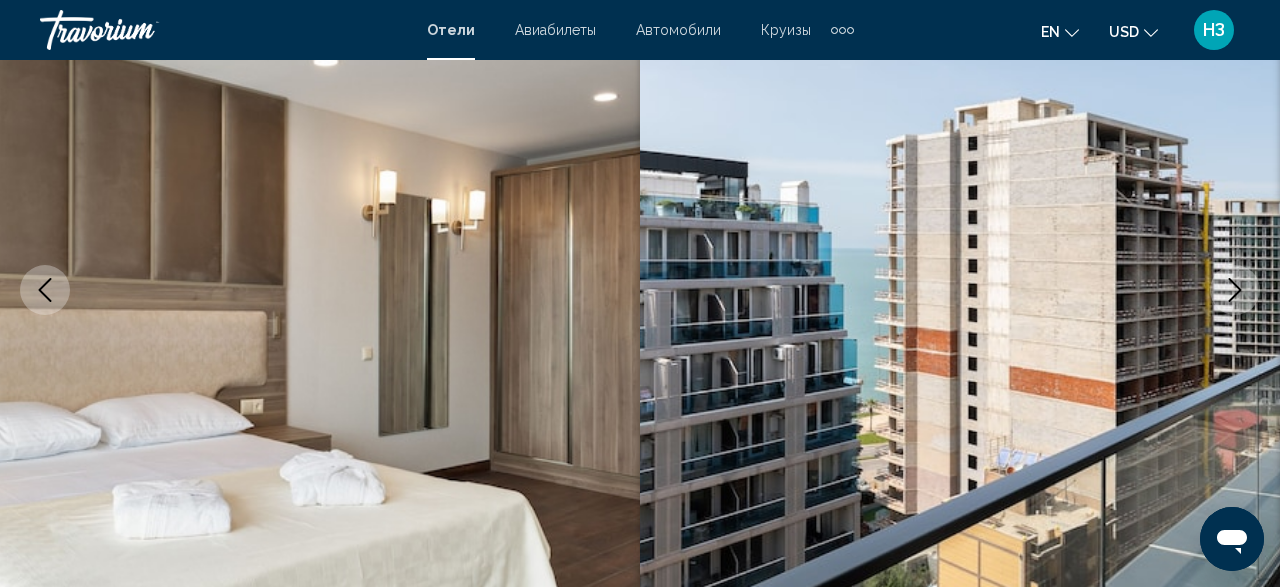 click 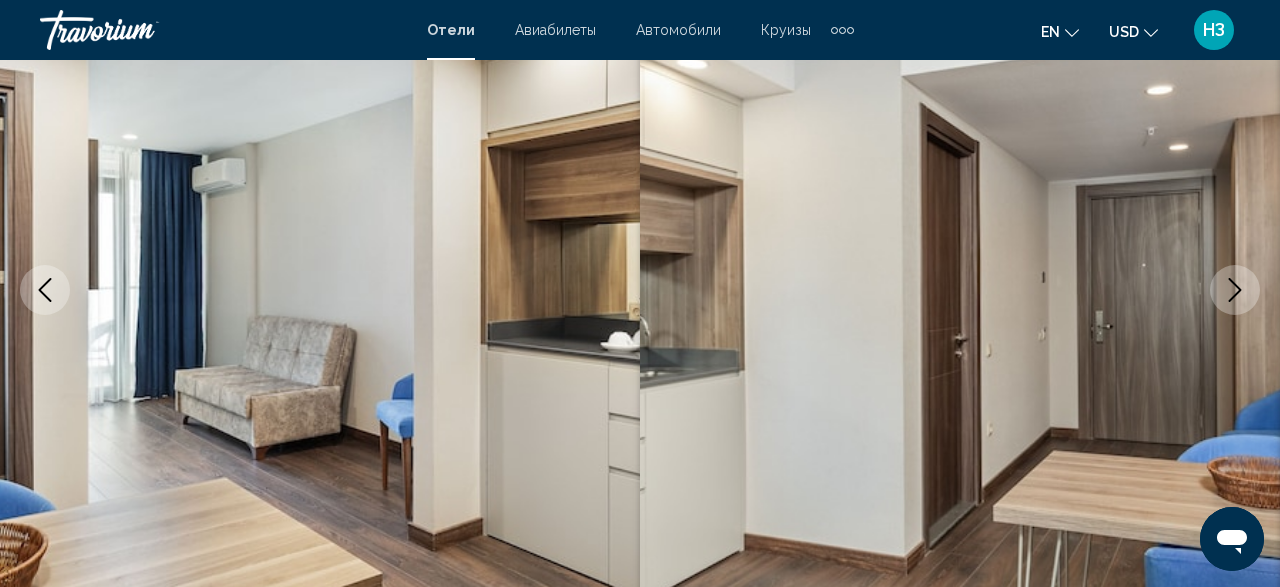 click 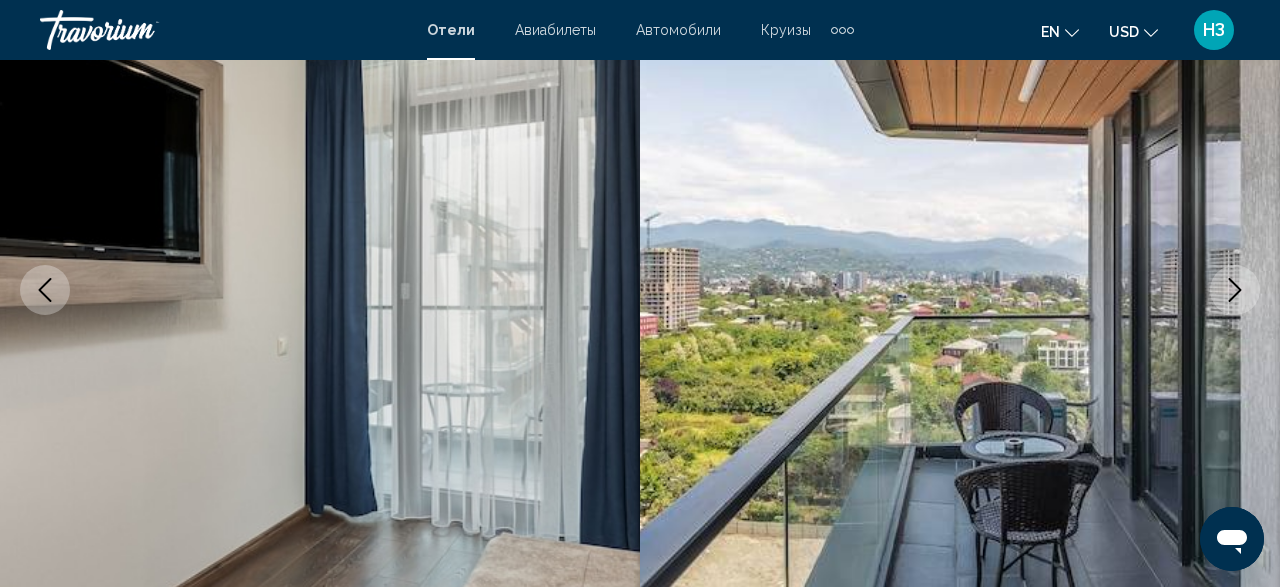 click 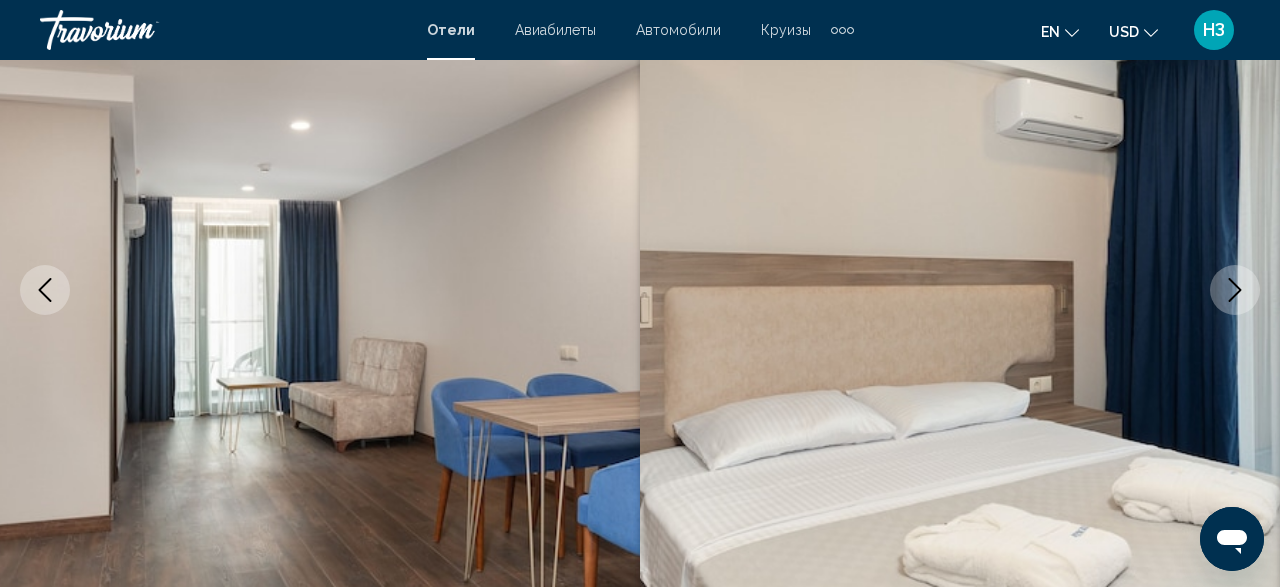 click 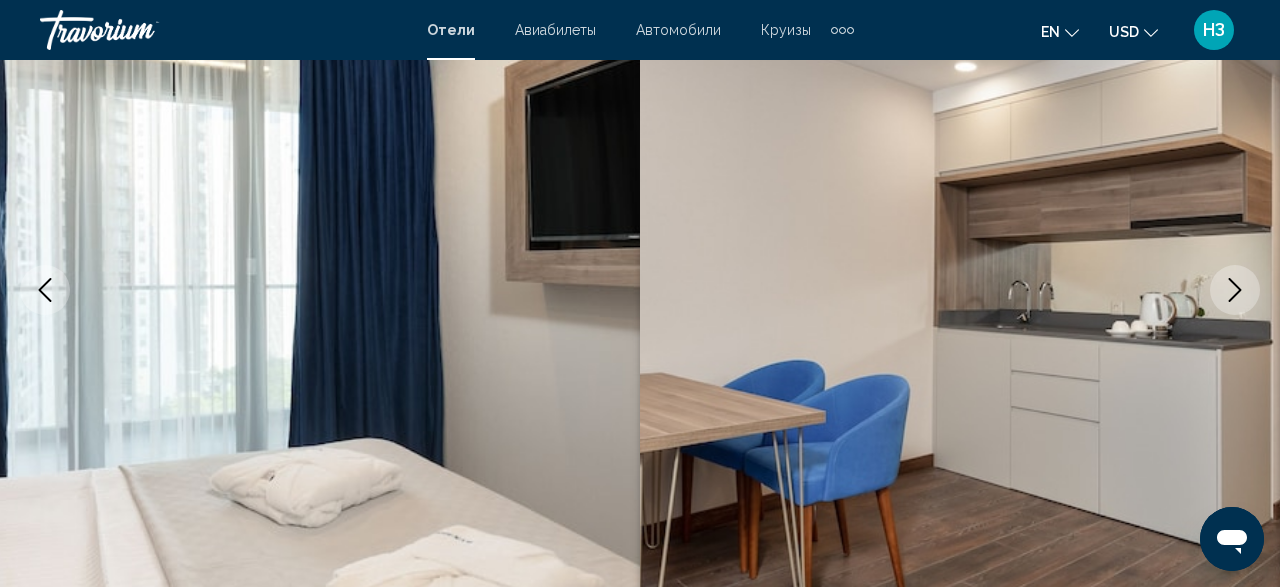 click 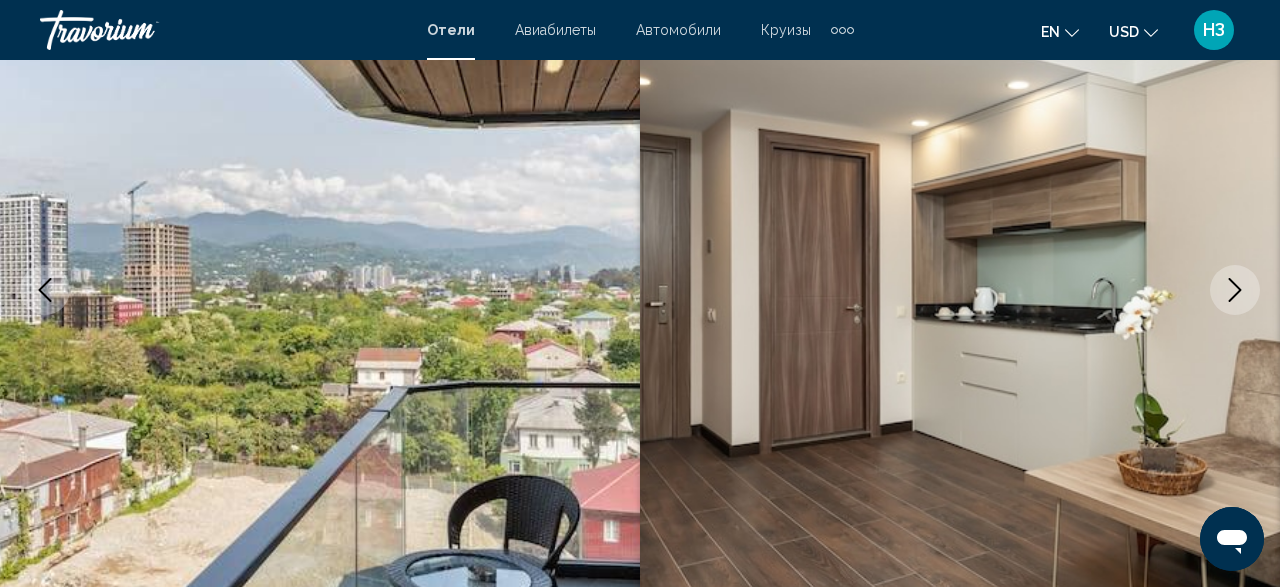 click 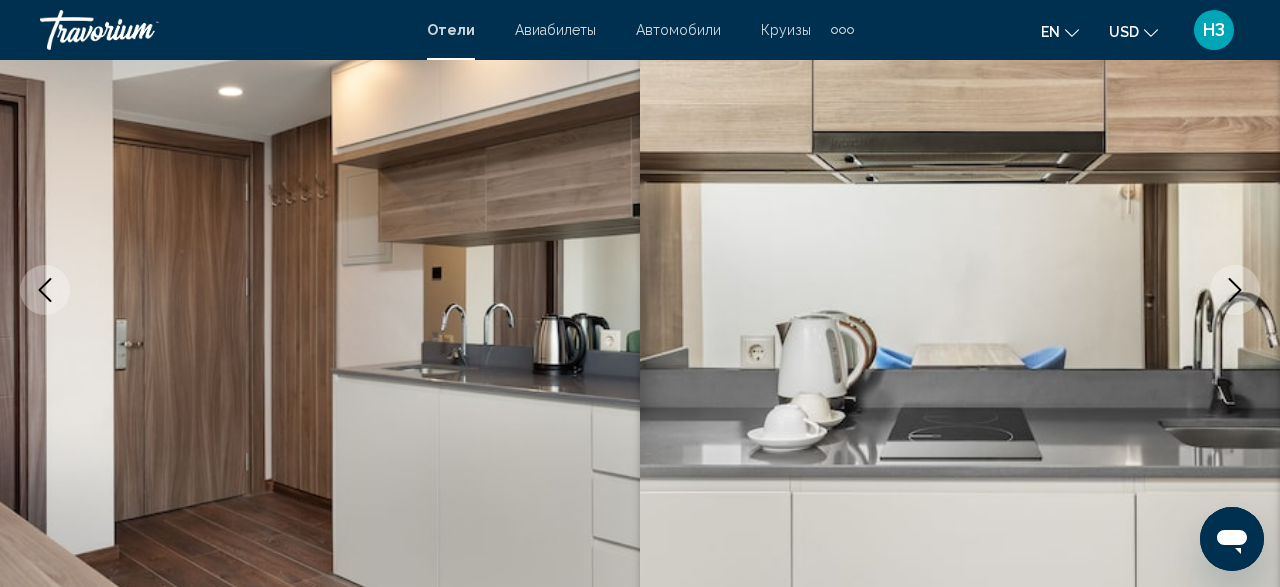 click 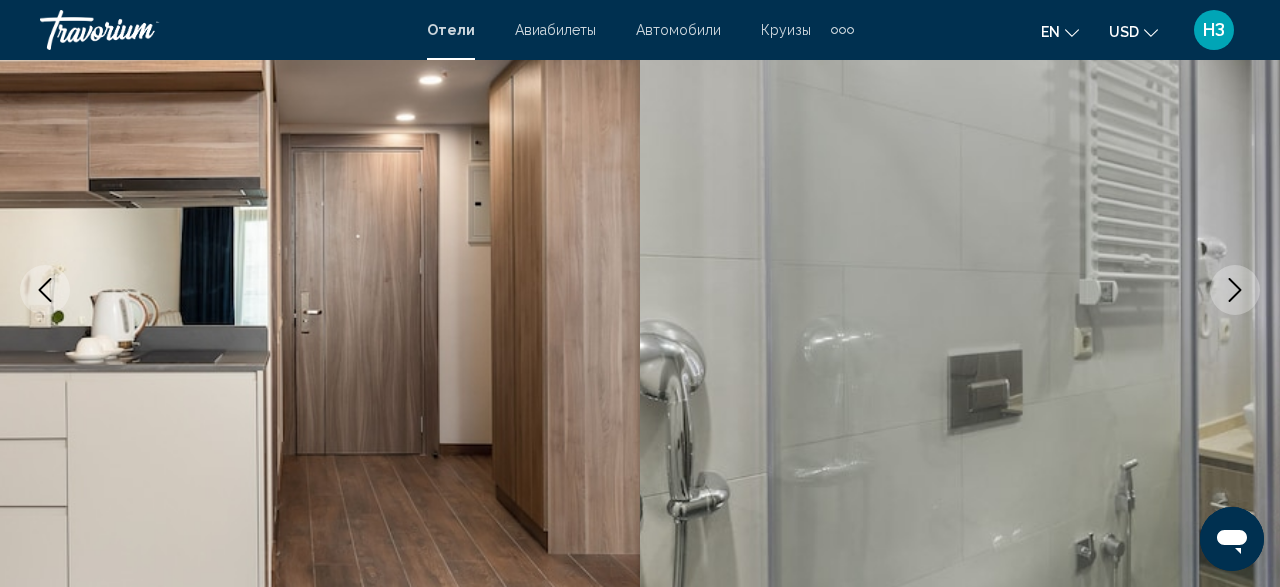 click 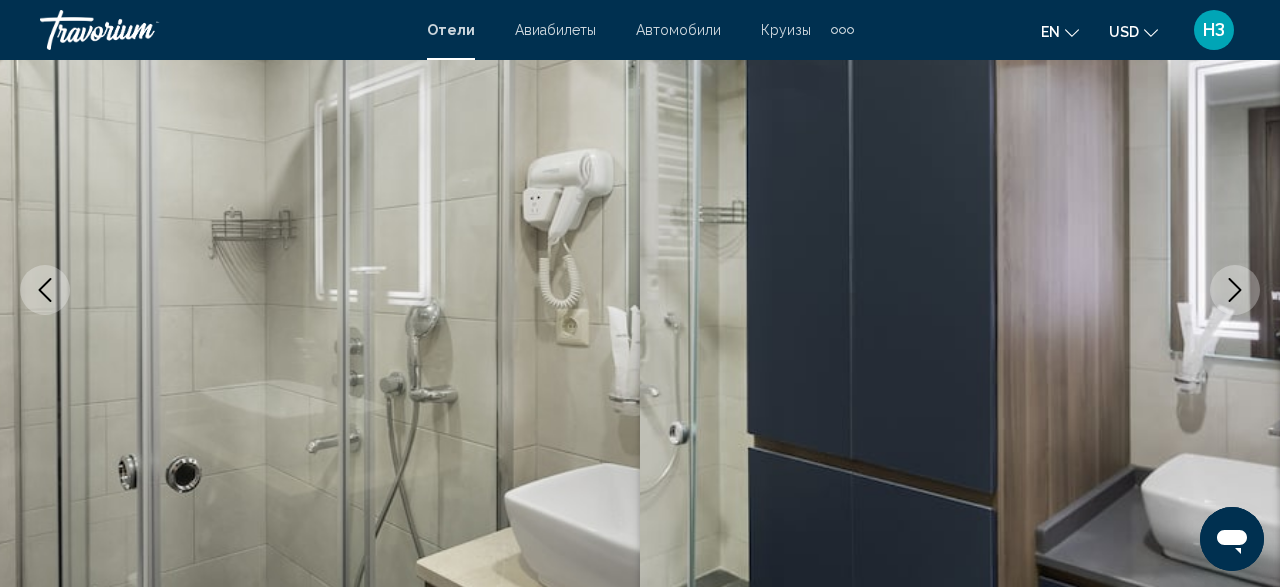 click 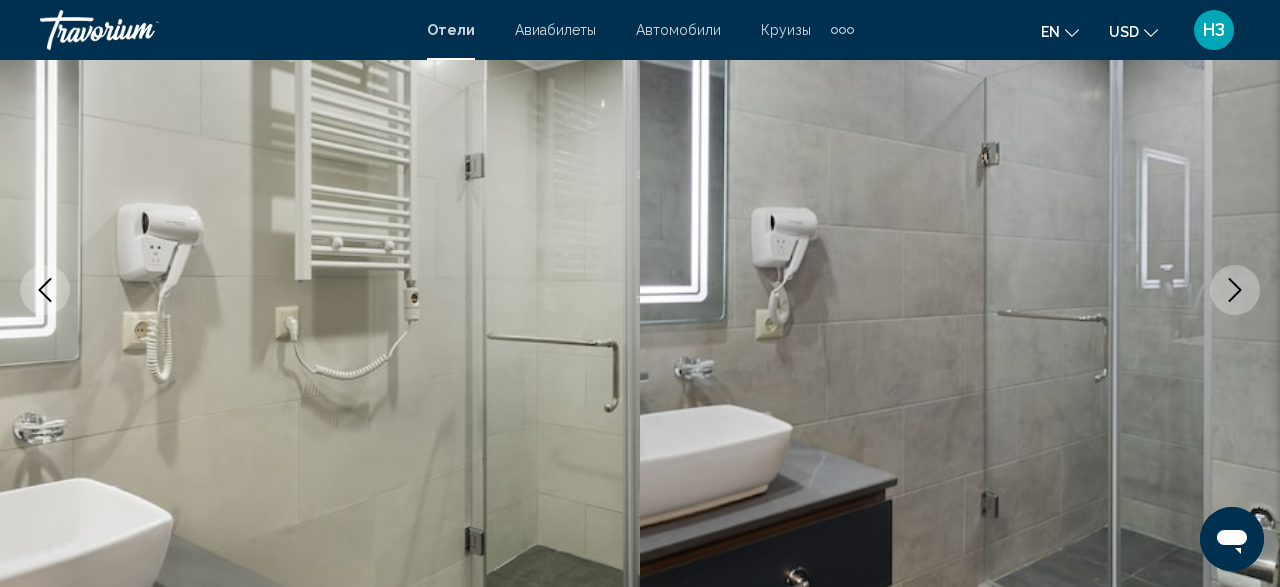 click 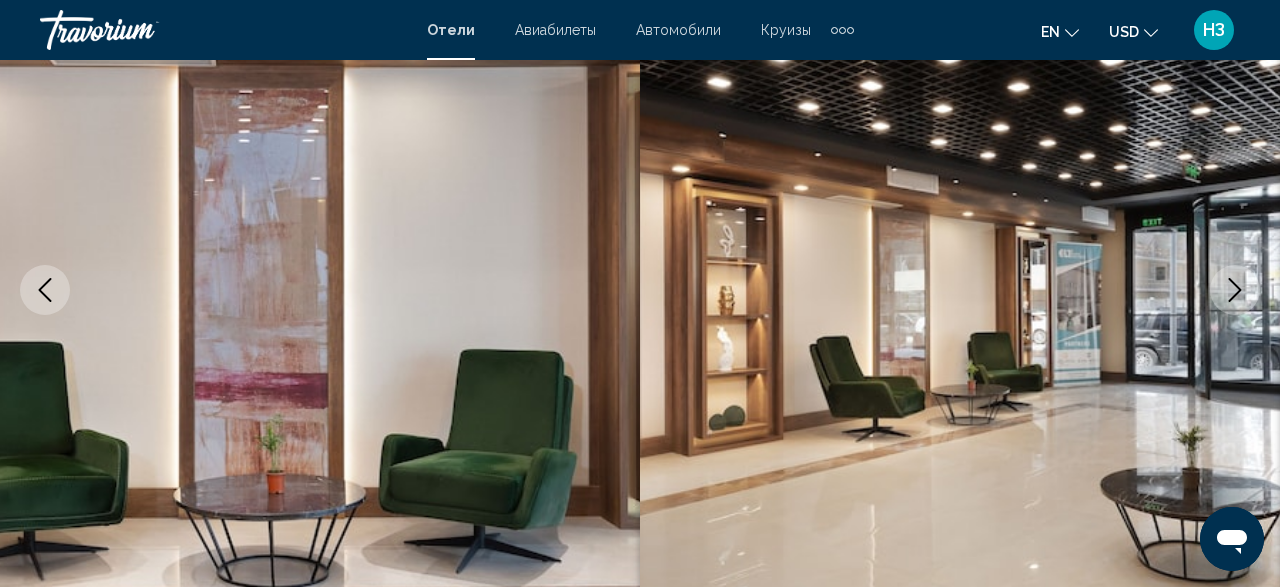 click 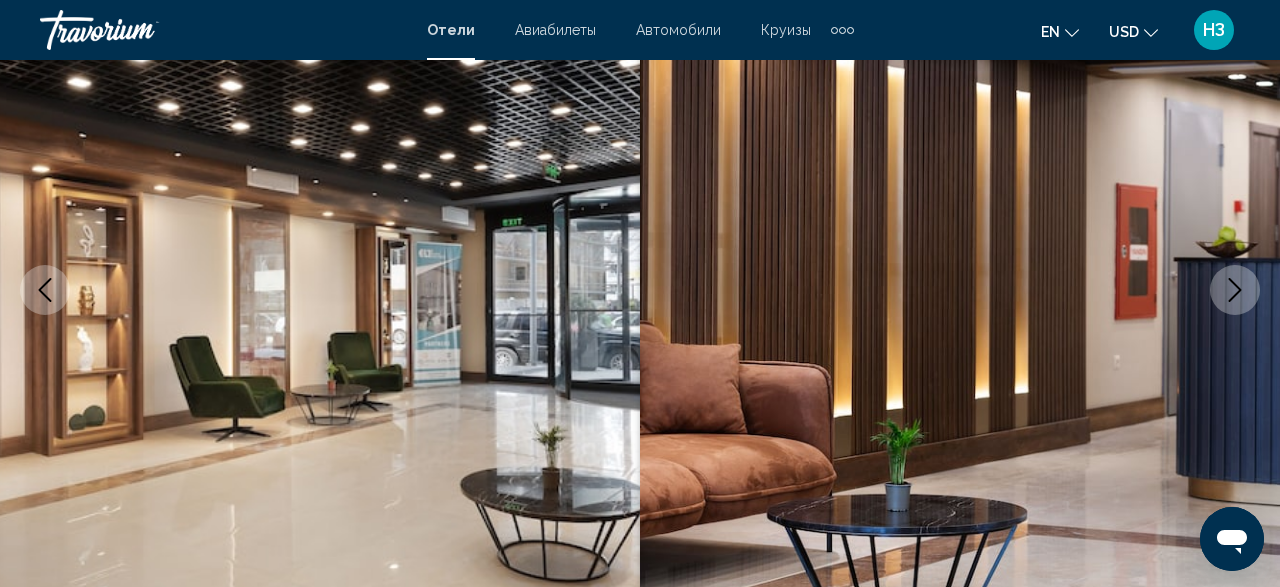 click 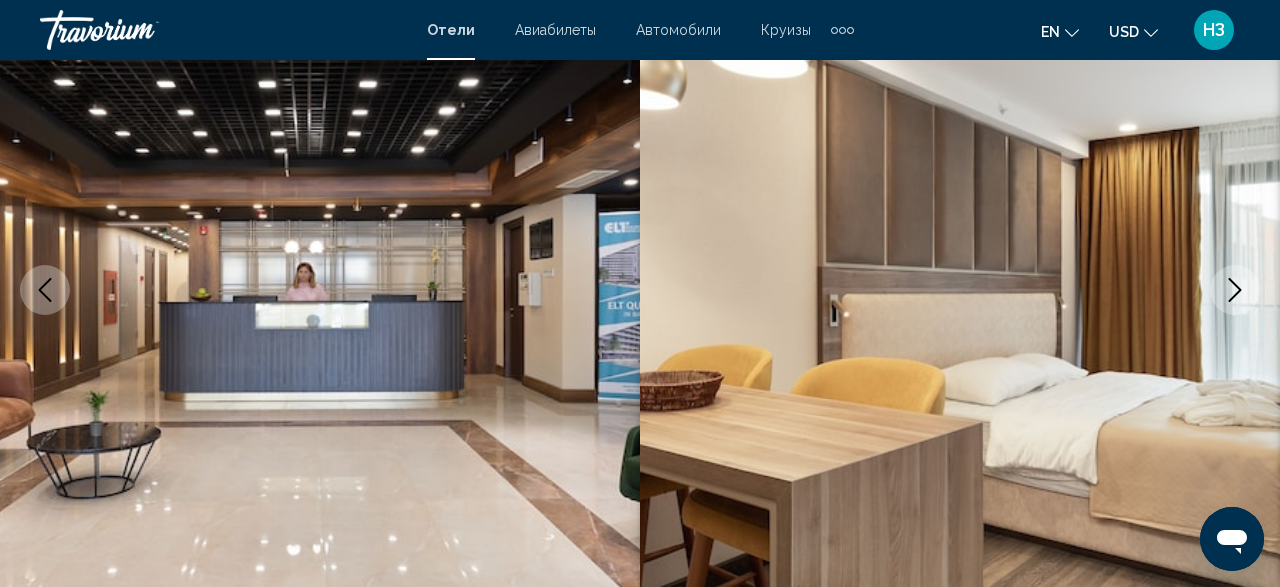 click 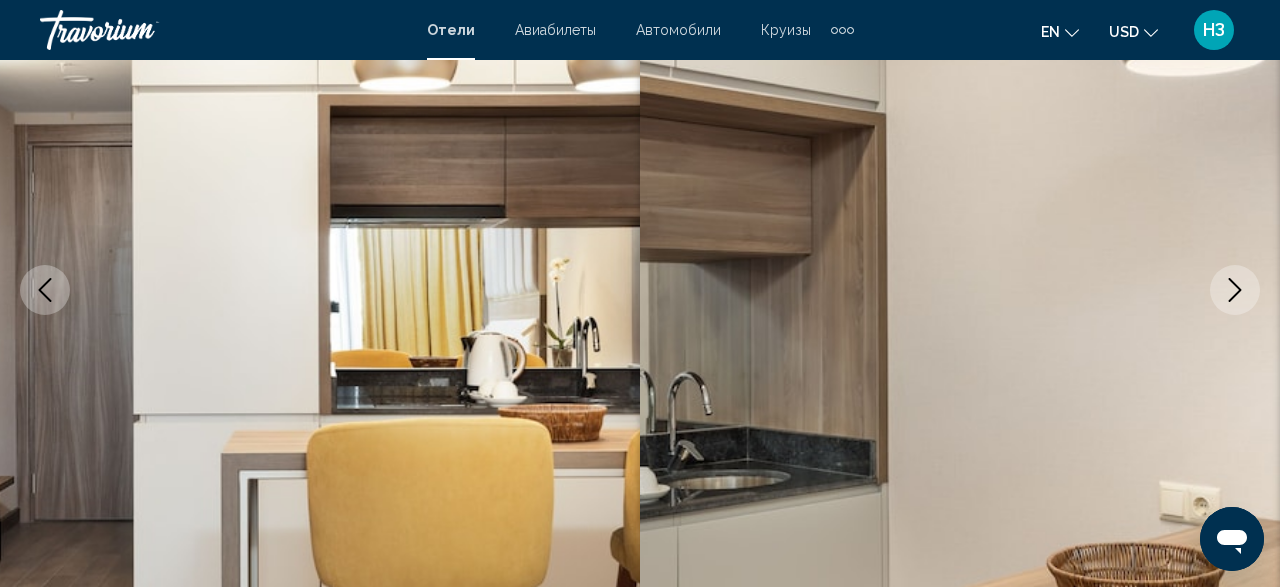 click 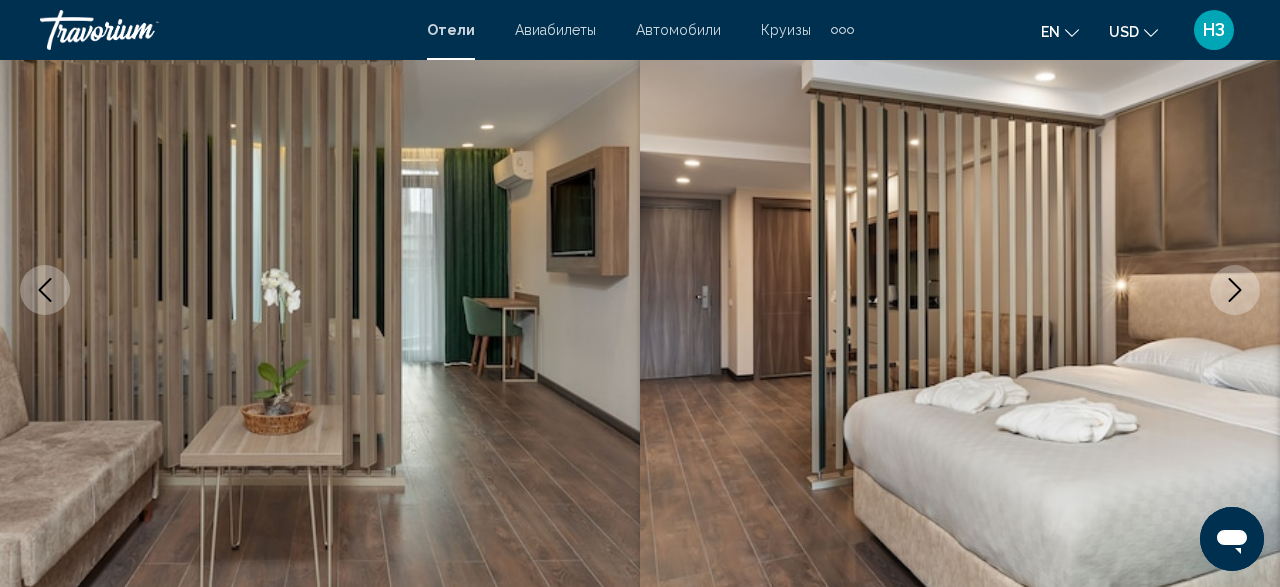 click 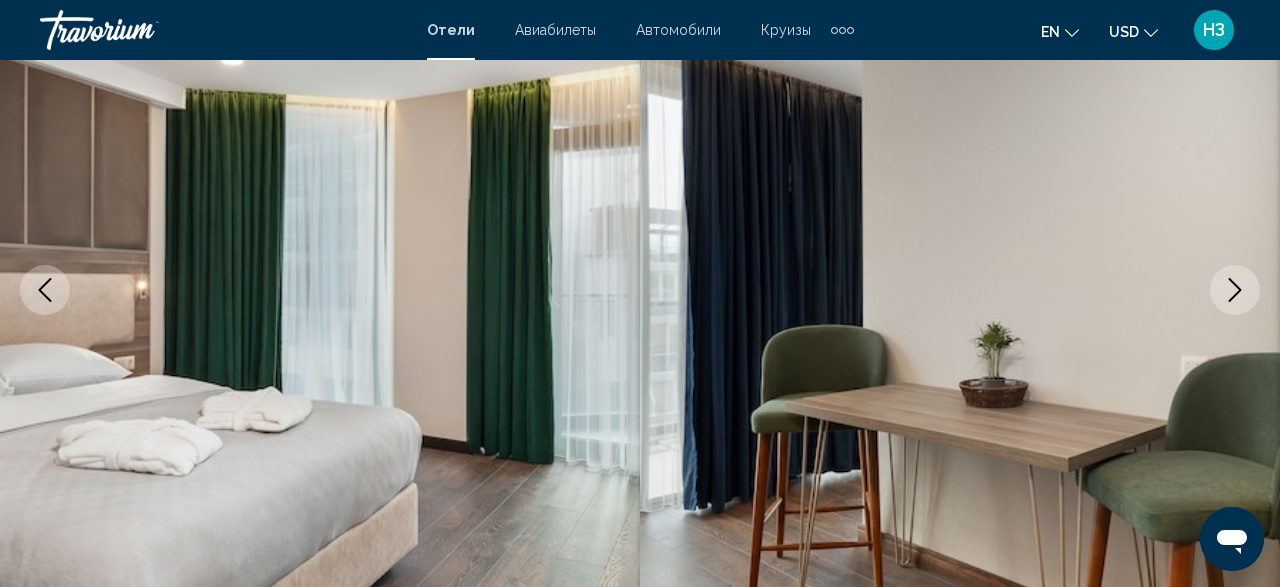 click 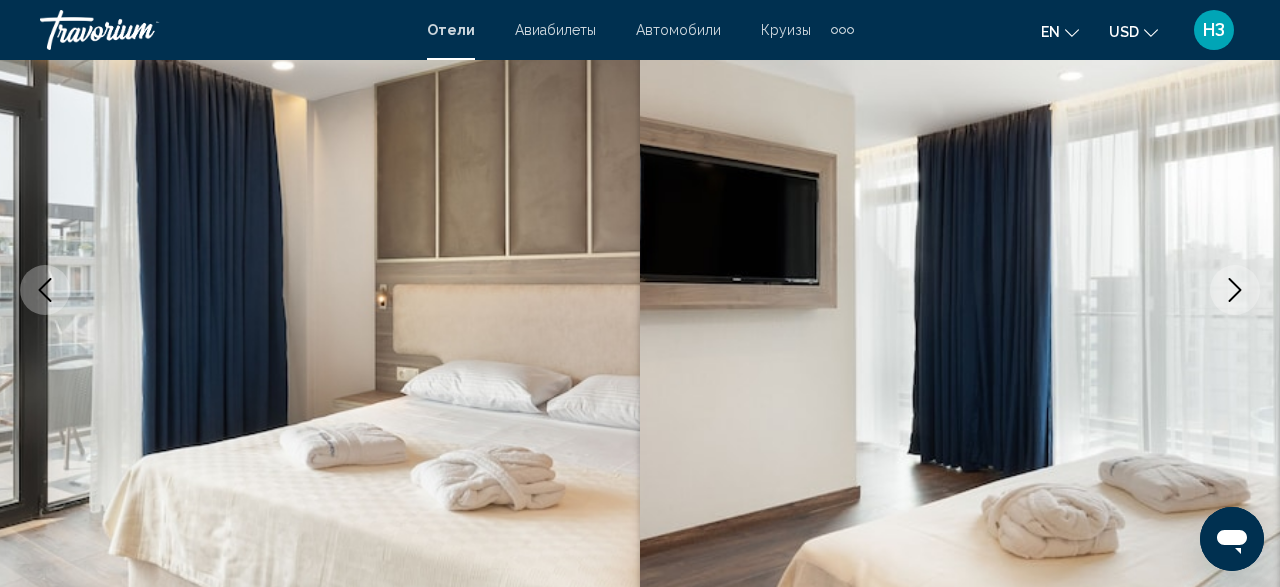 click 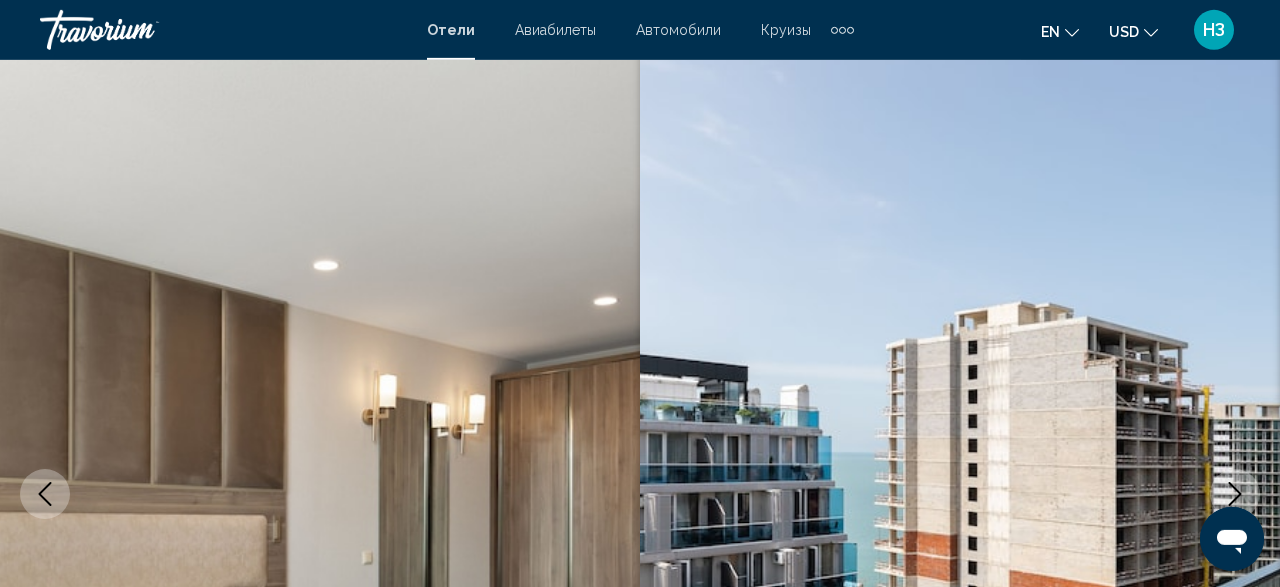 scroll, scrollTop: 37, scrollLeft: 0, axis: vertical 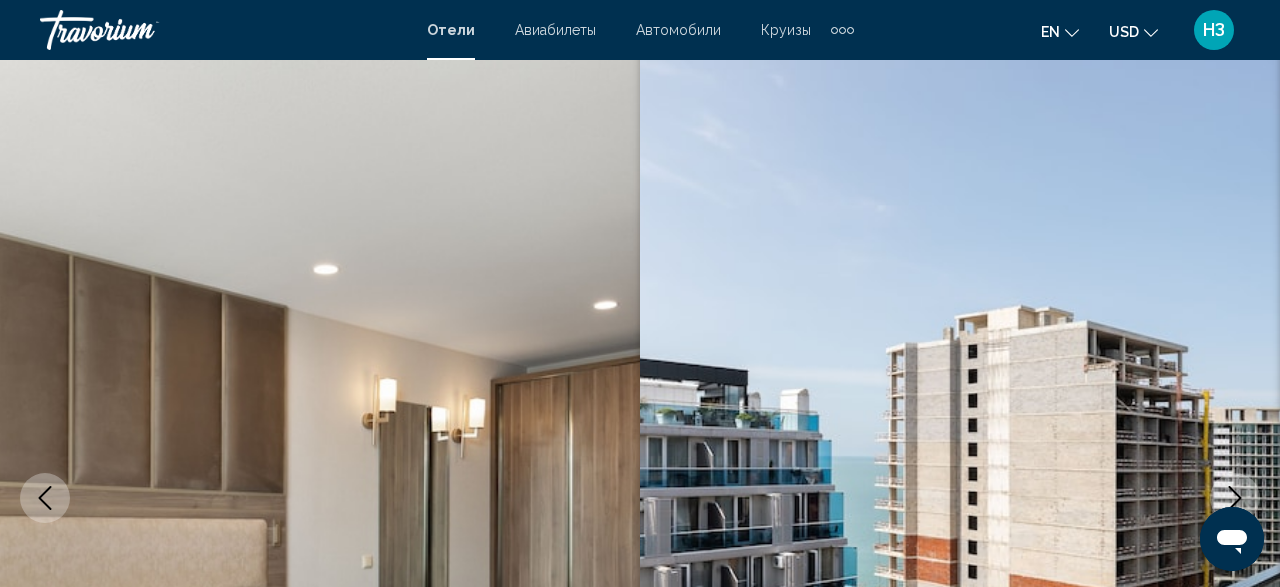 click 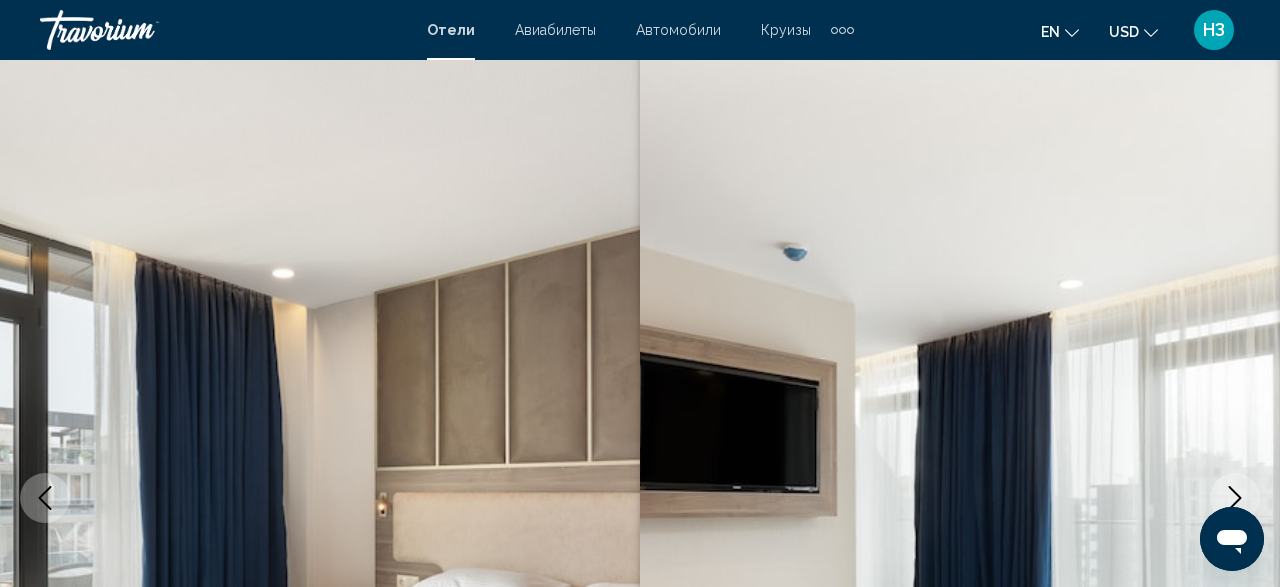 click 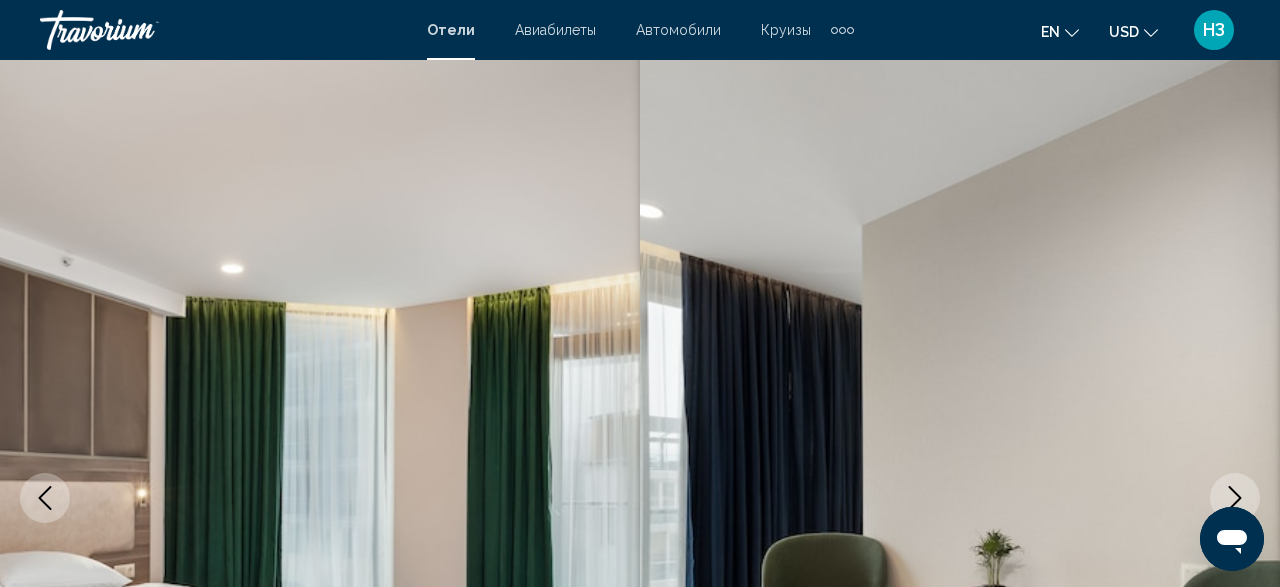 click 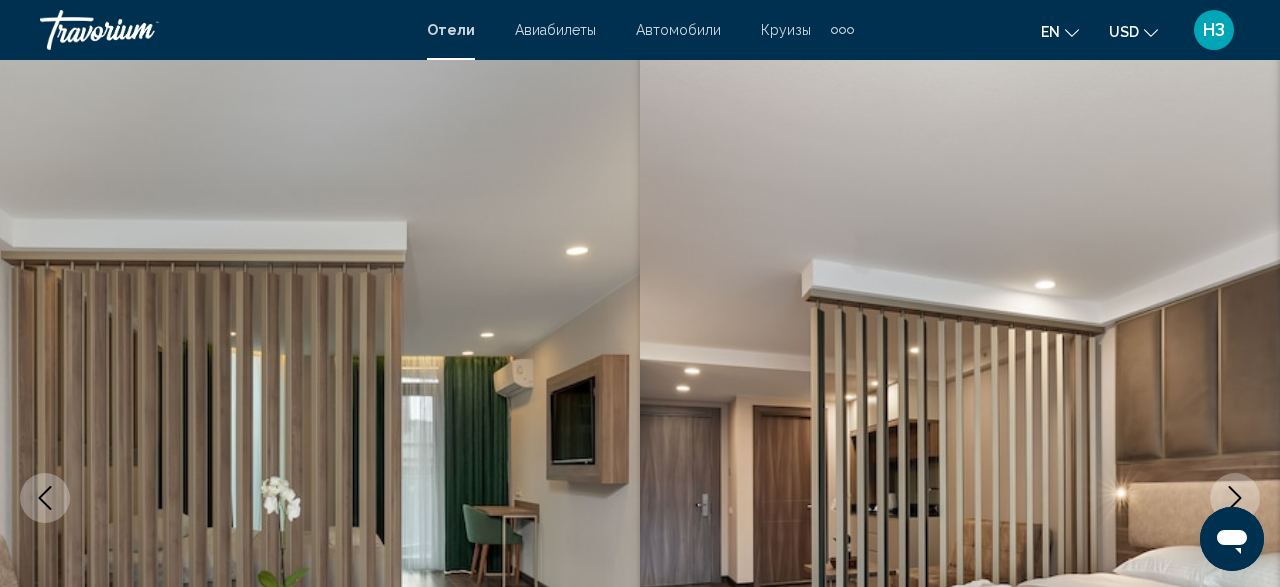 click 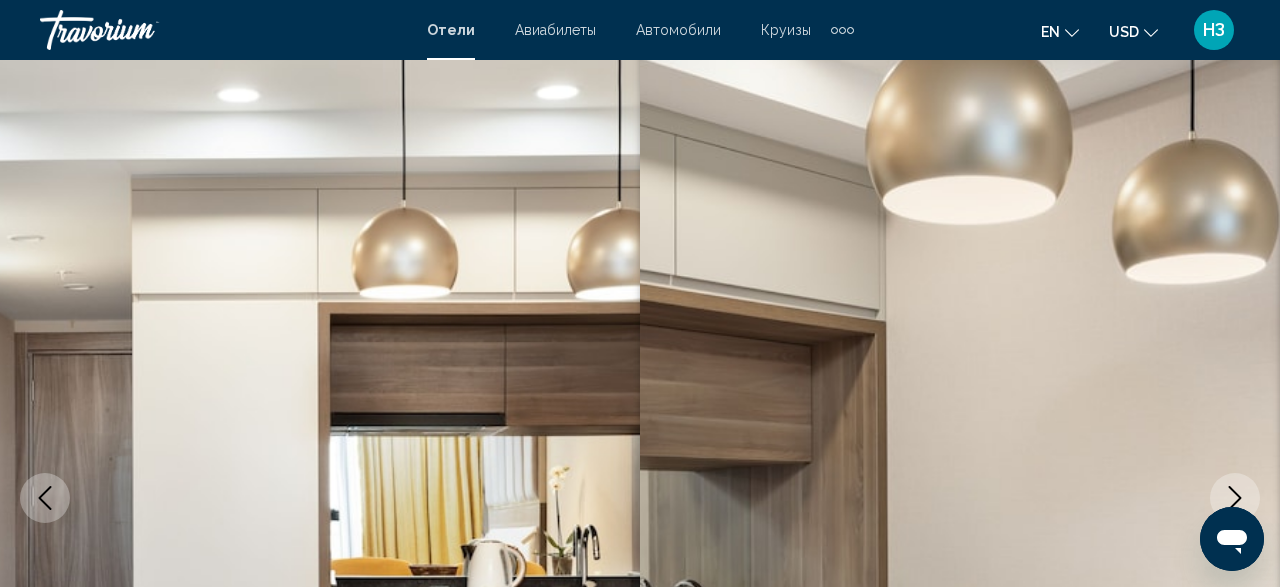 click 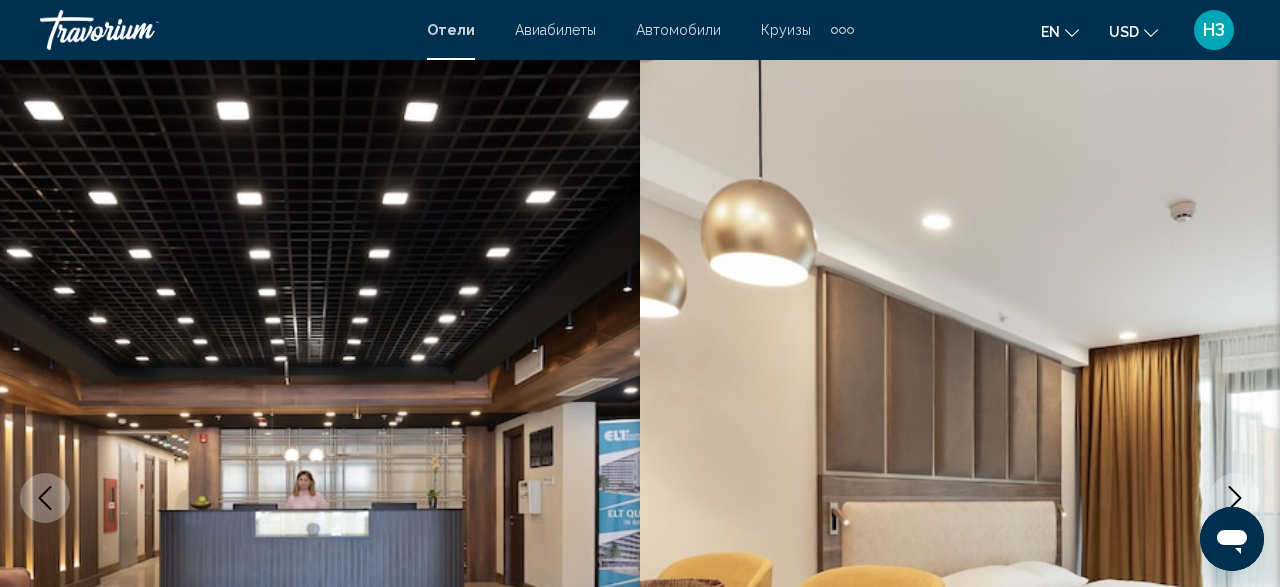 click 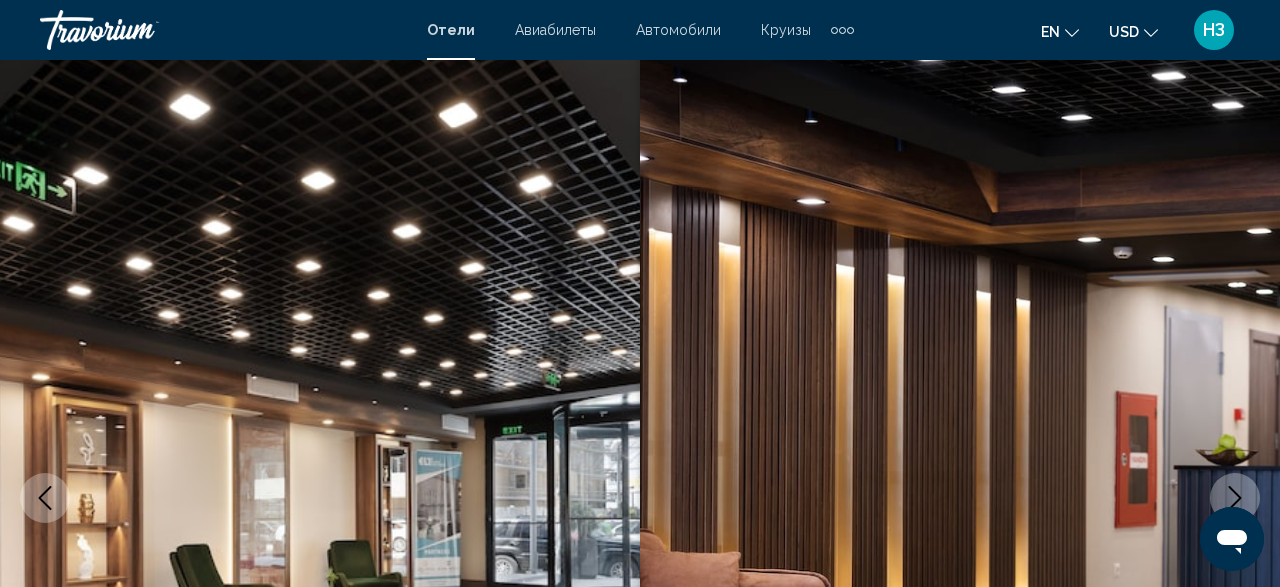 click at bounding box center (45, 498) 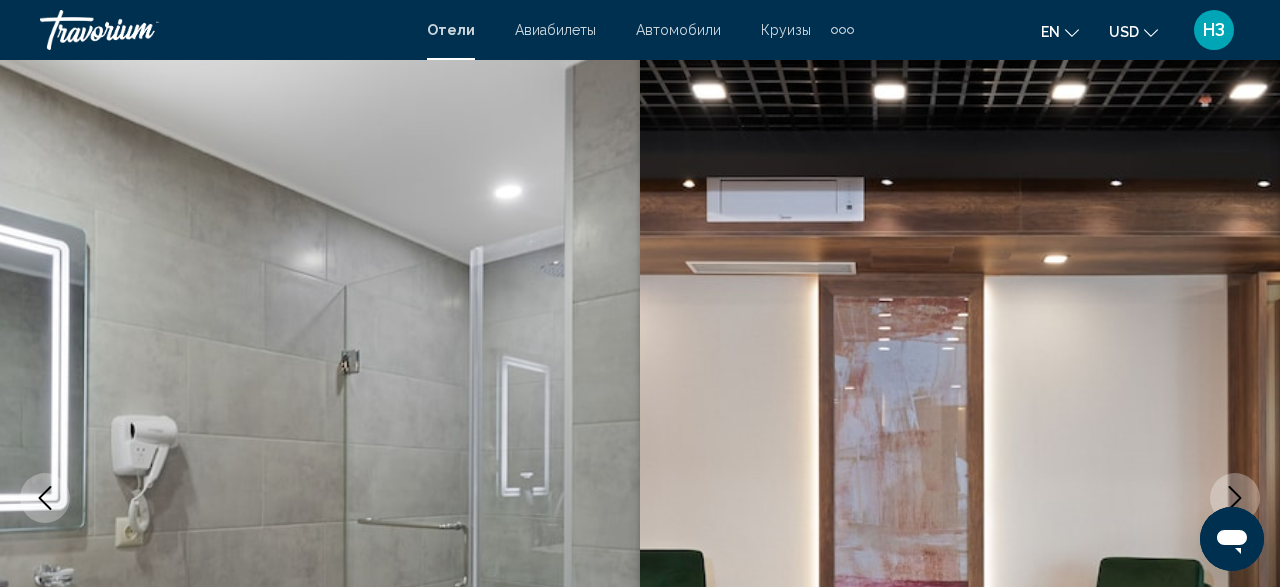 click at bounding box center [45, 498] 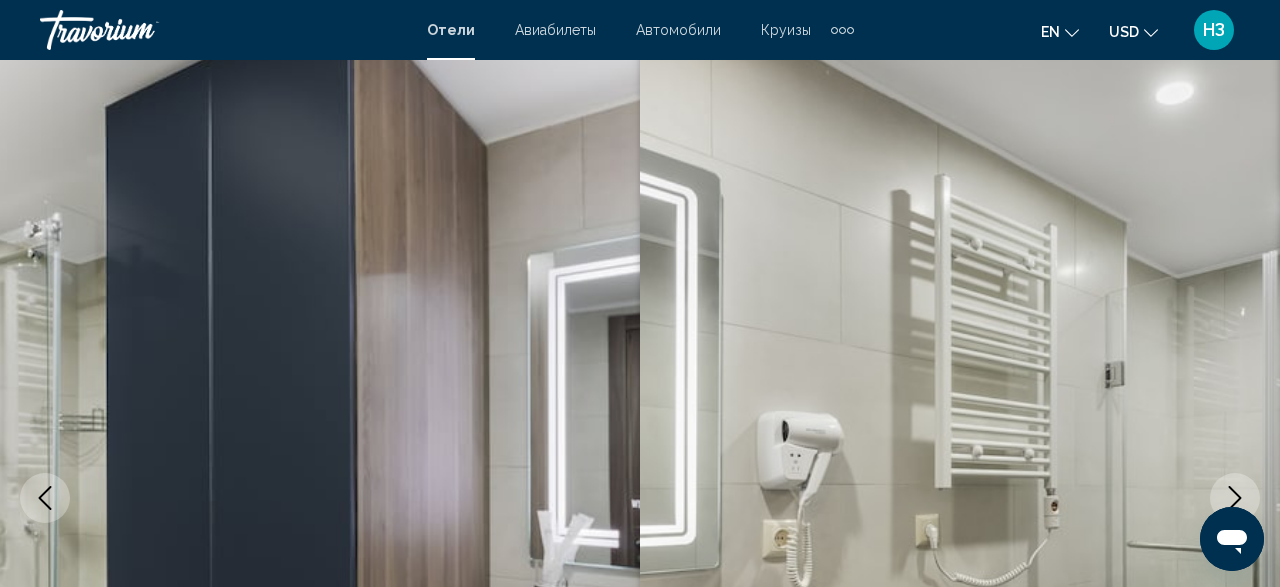 click at bounding box center [45, 498] 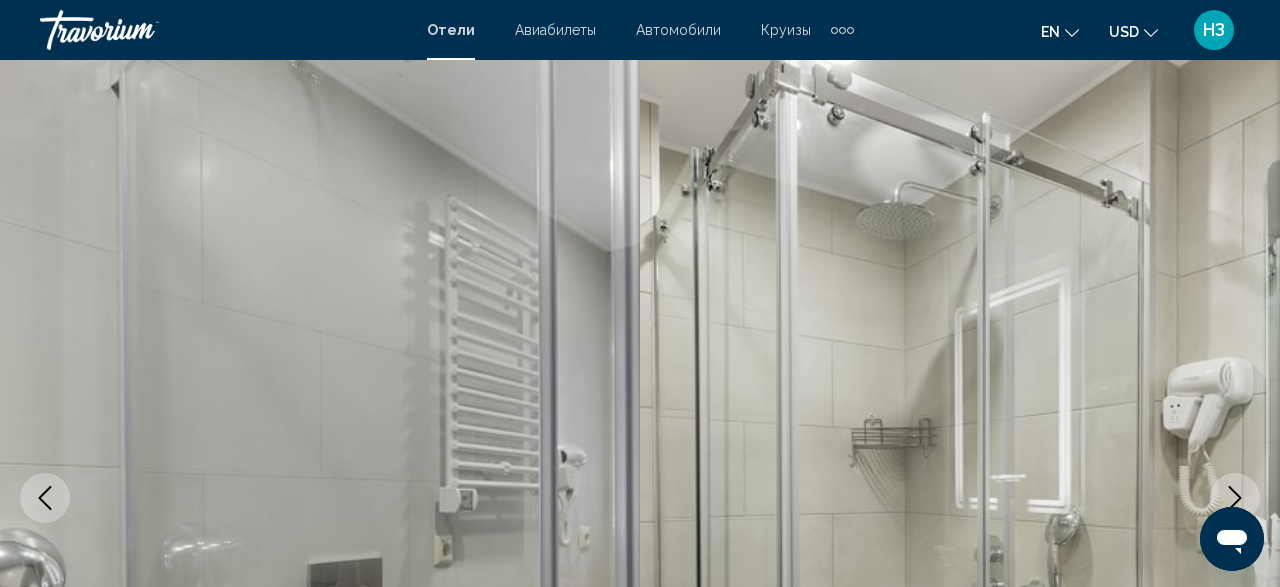 click 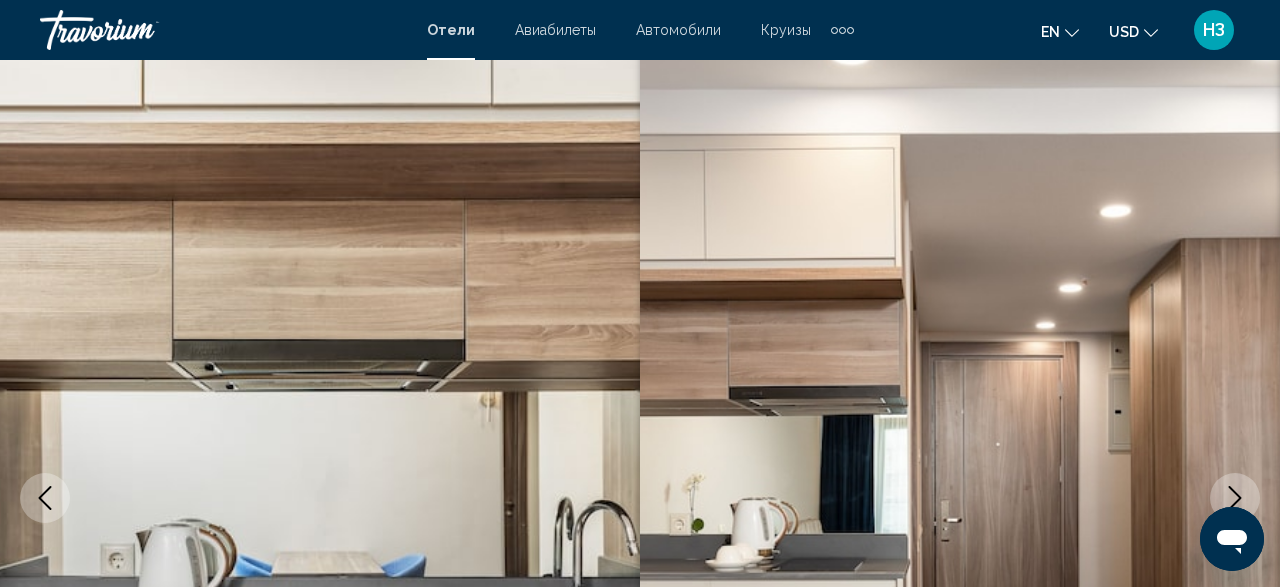click 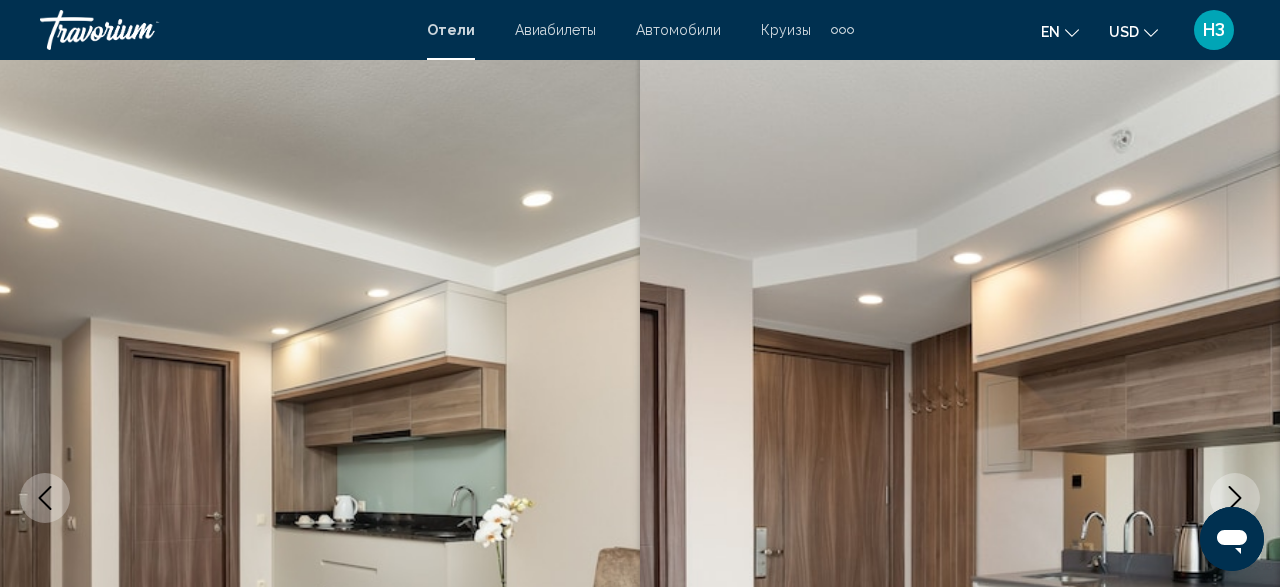 click 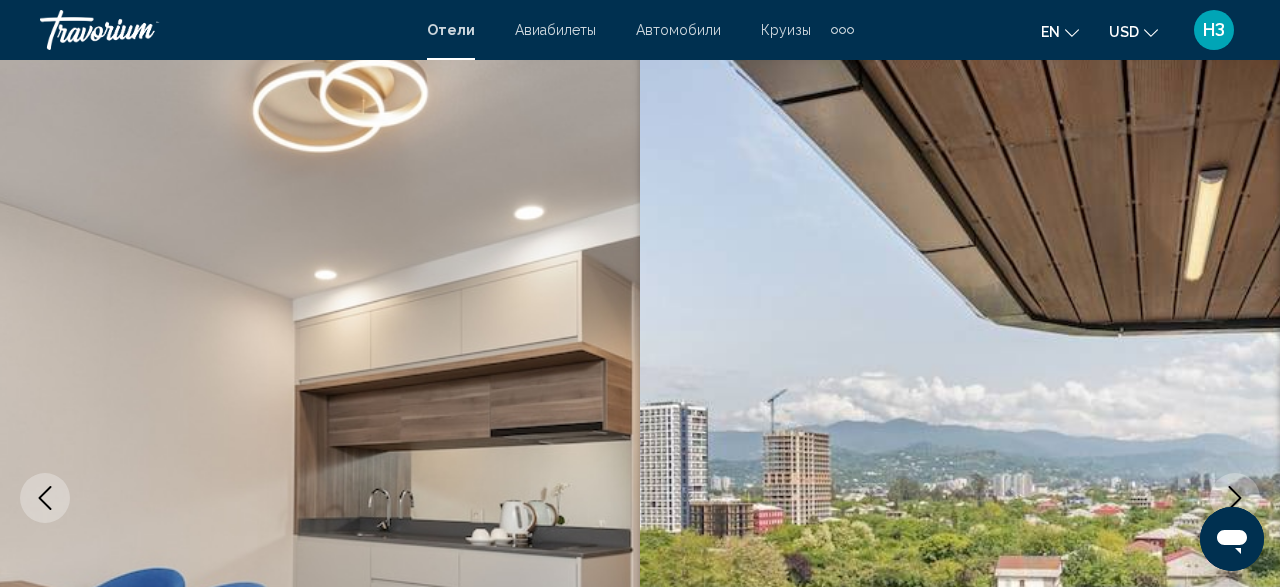 click 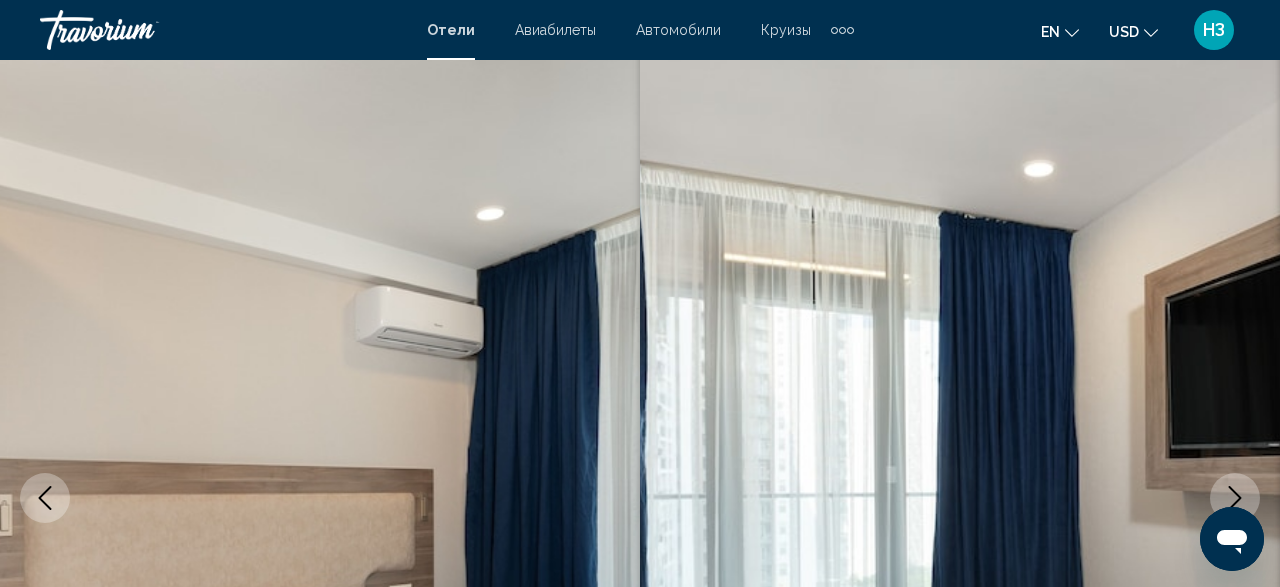click 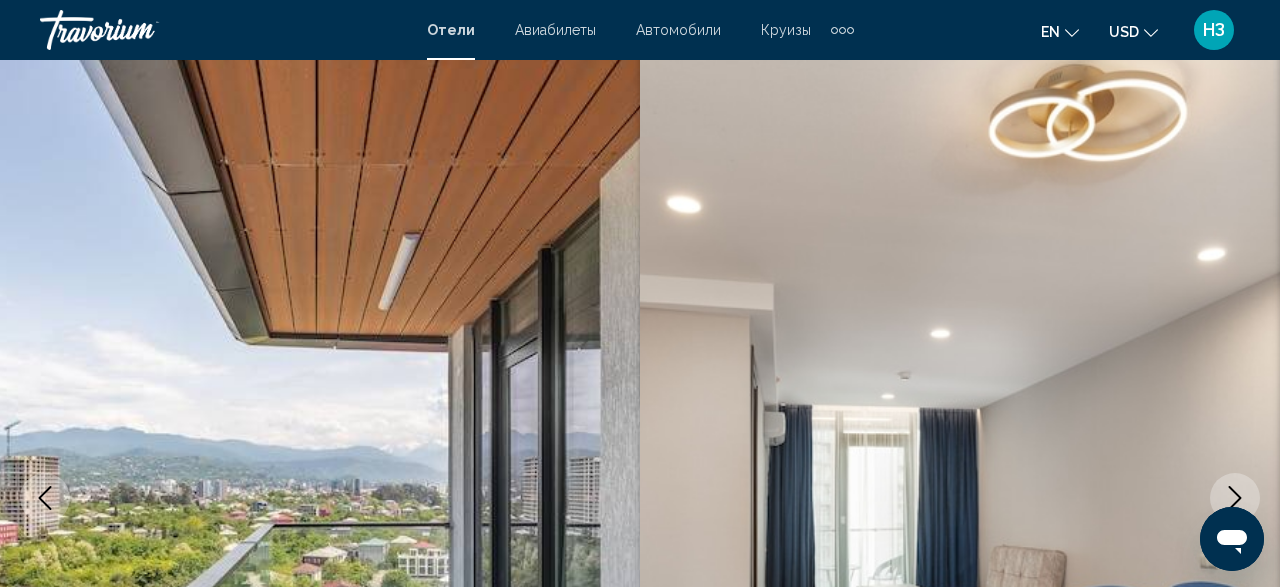 click 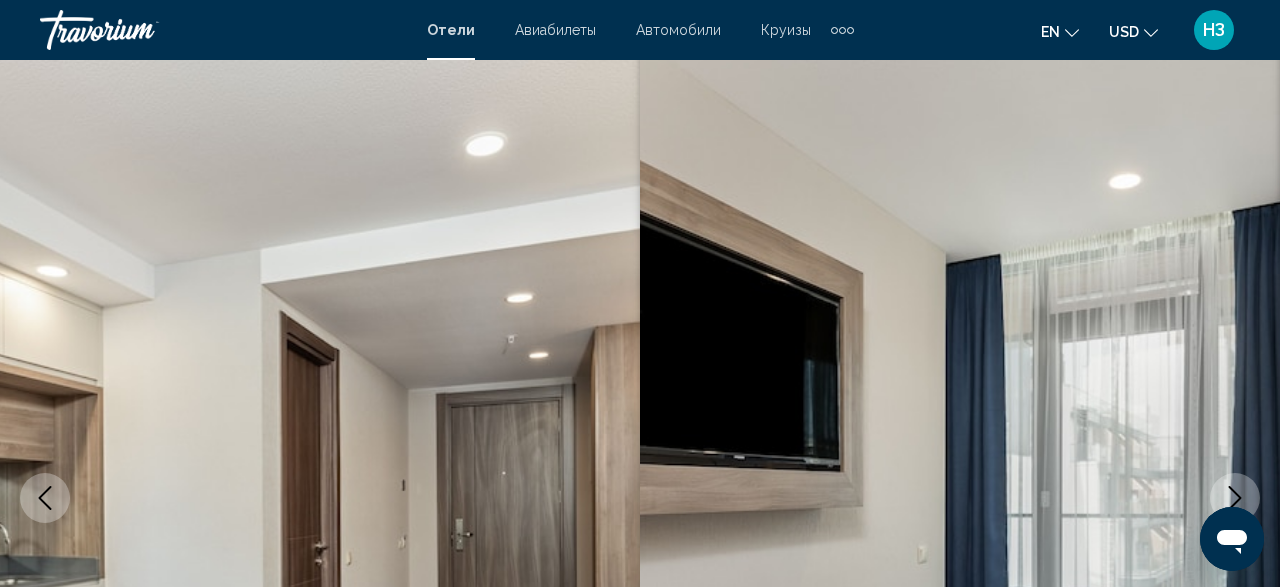 click 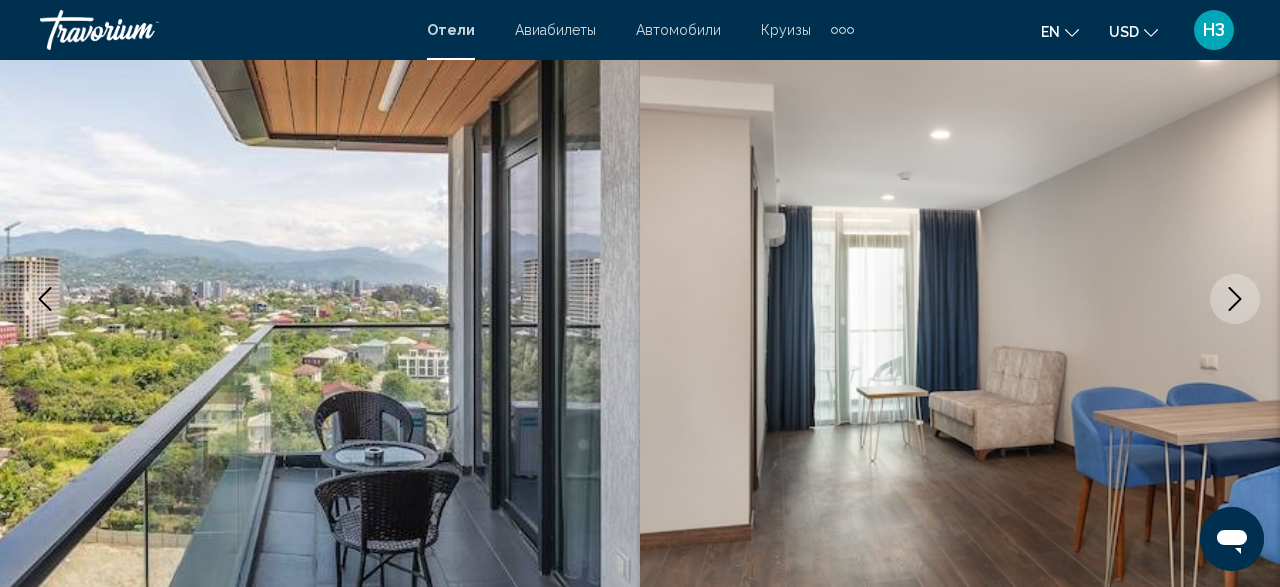 scroll, scrollTop: 245, scrollLeft: 0, axis: vertical 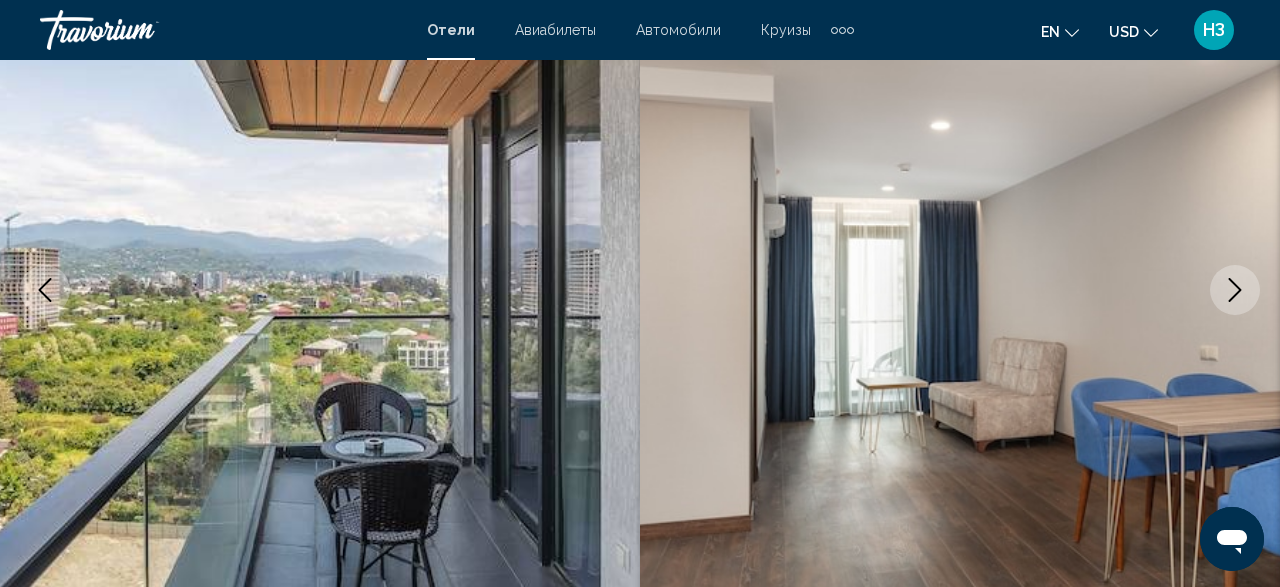 click 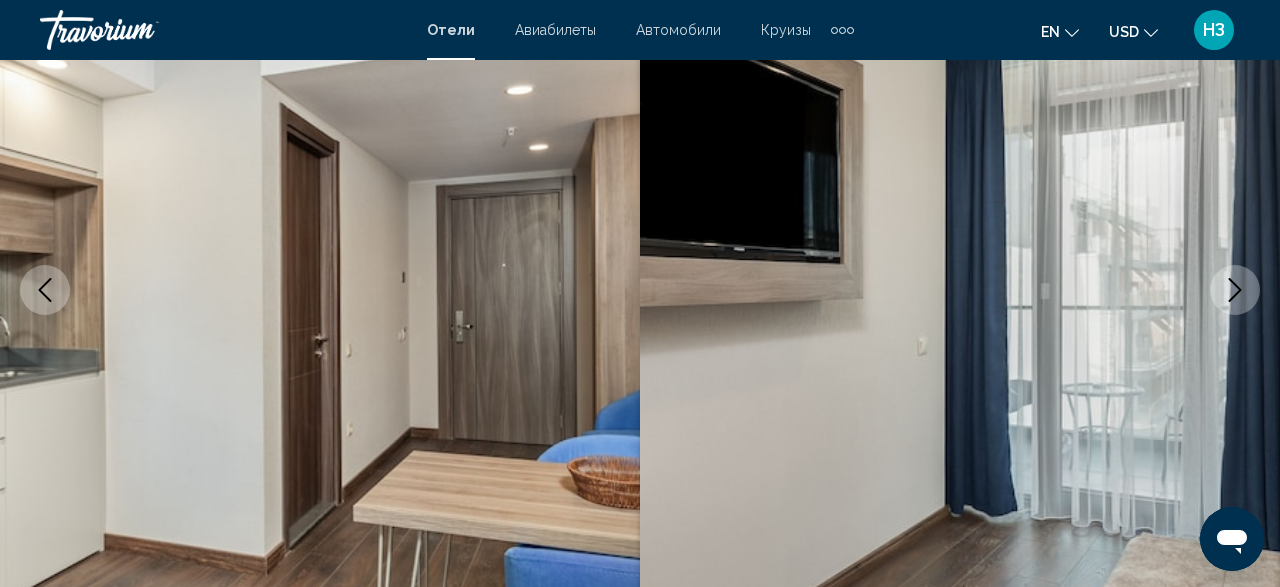 click 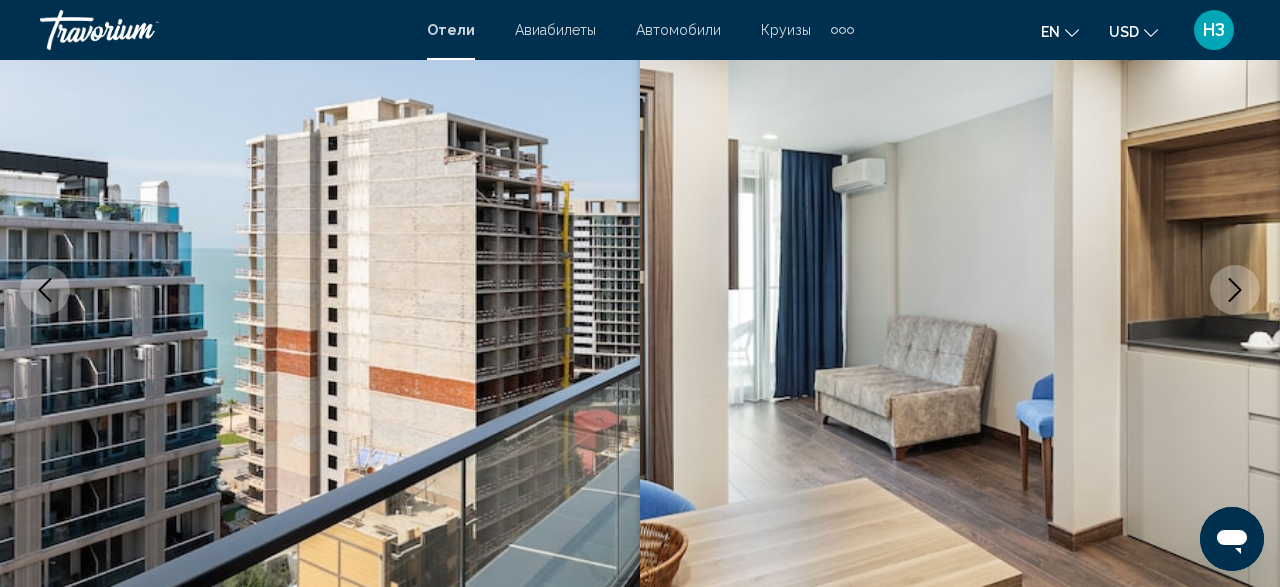click 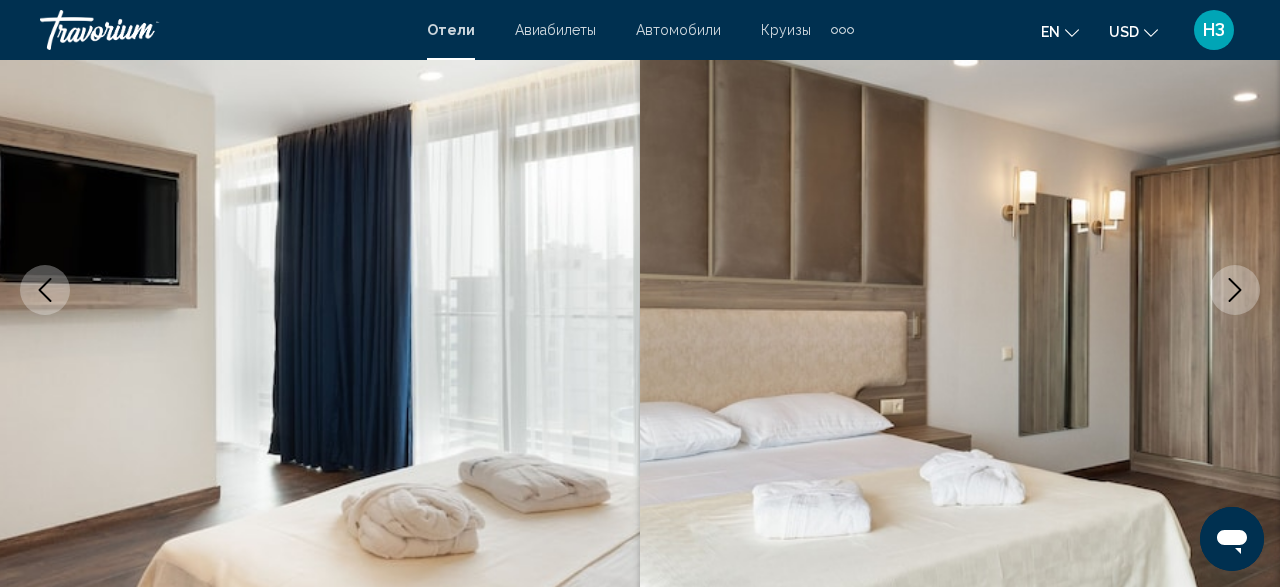 click 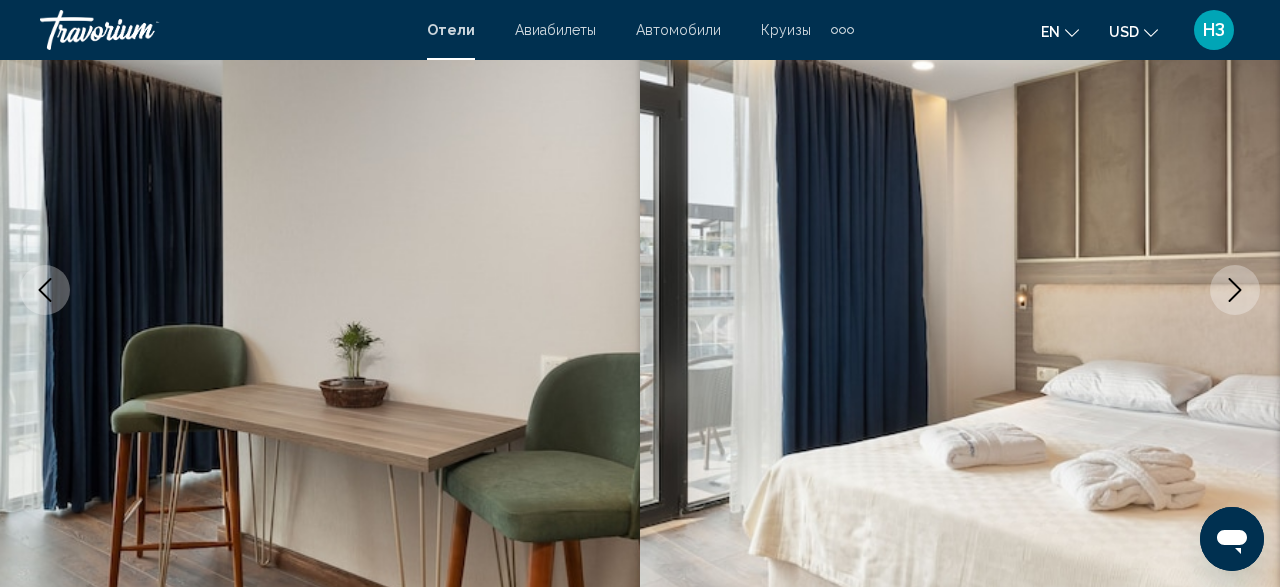 click 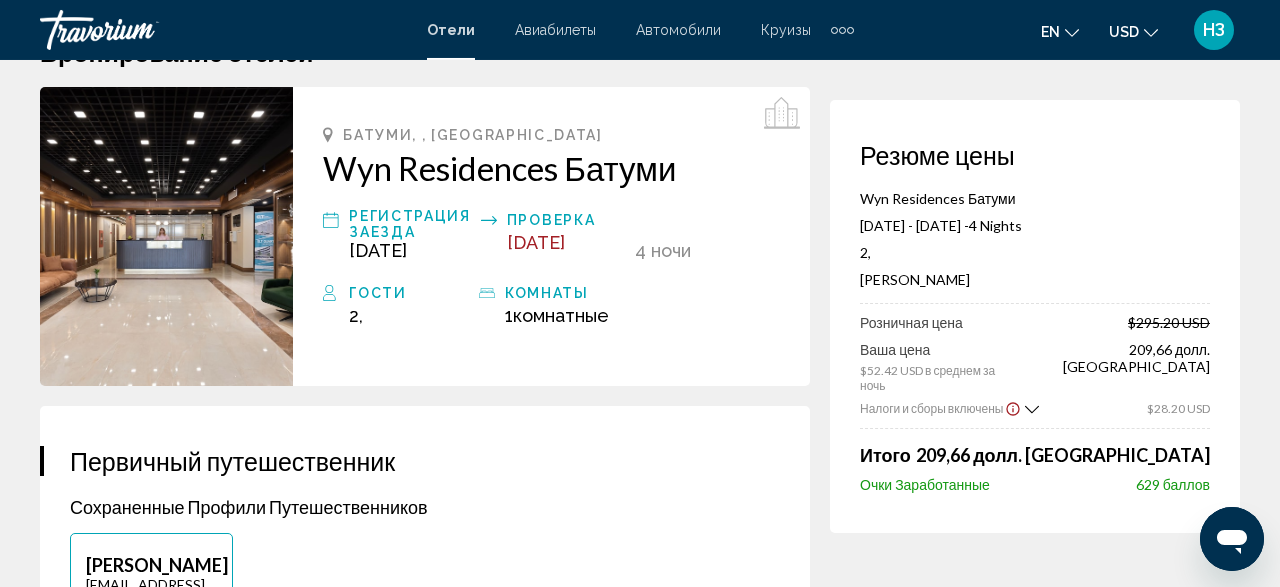 scroll, scrollTop: 104, scrollLeft: 0, axis: vertical 